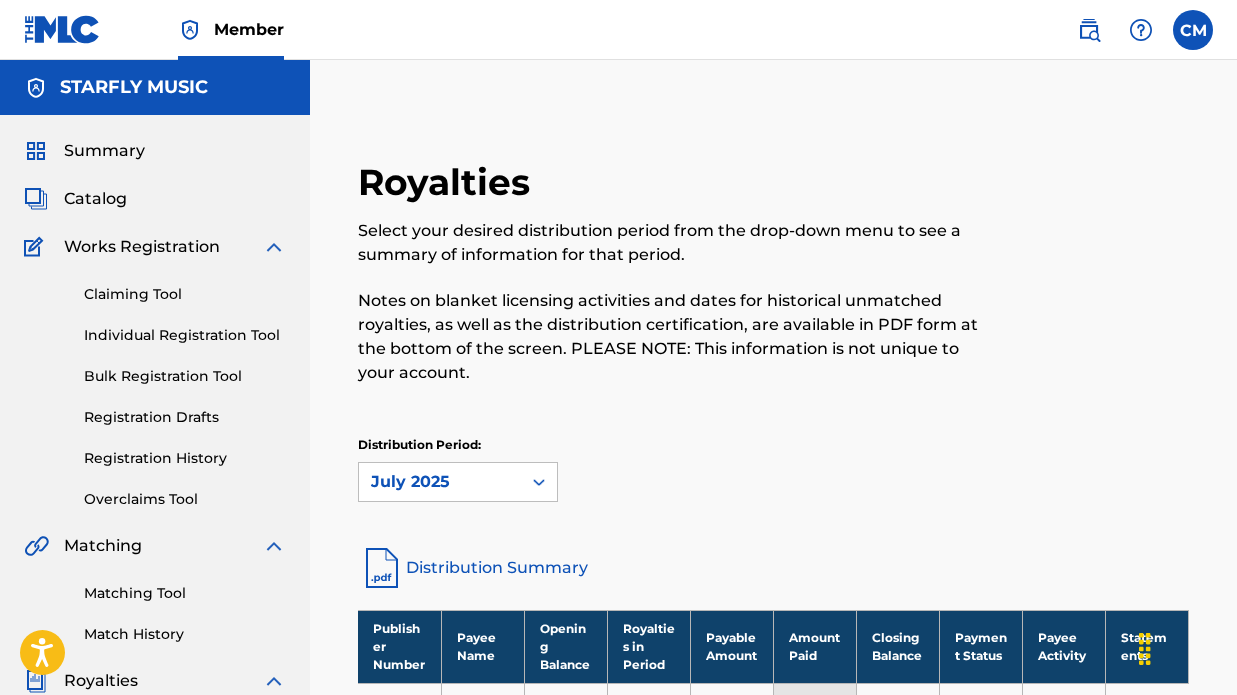 scroll, scrollTop: 0, scrollLeft: 0, axis: both 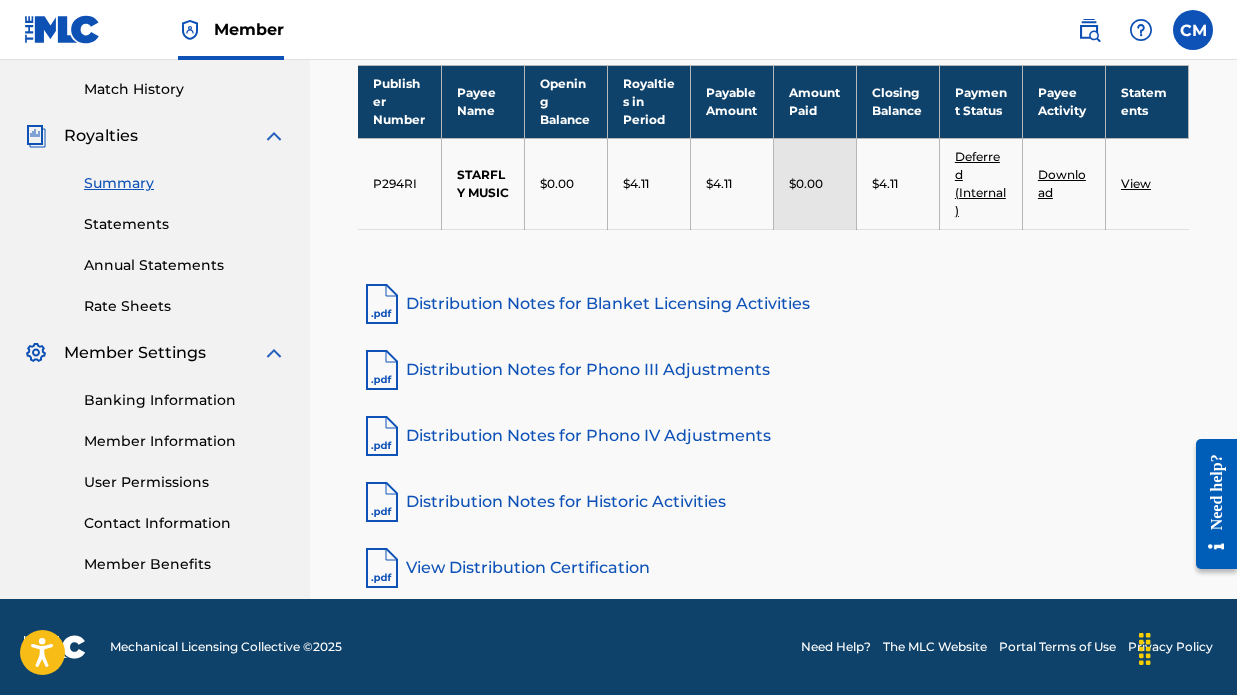 click at bounding box center [1193, 30] 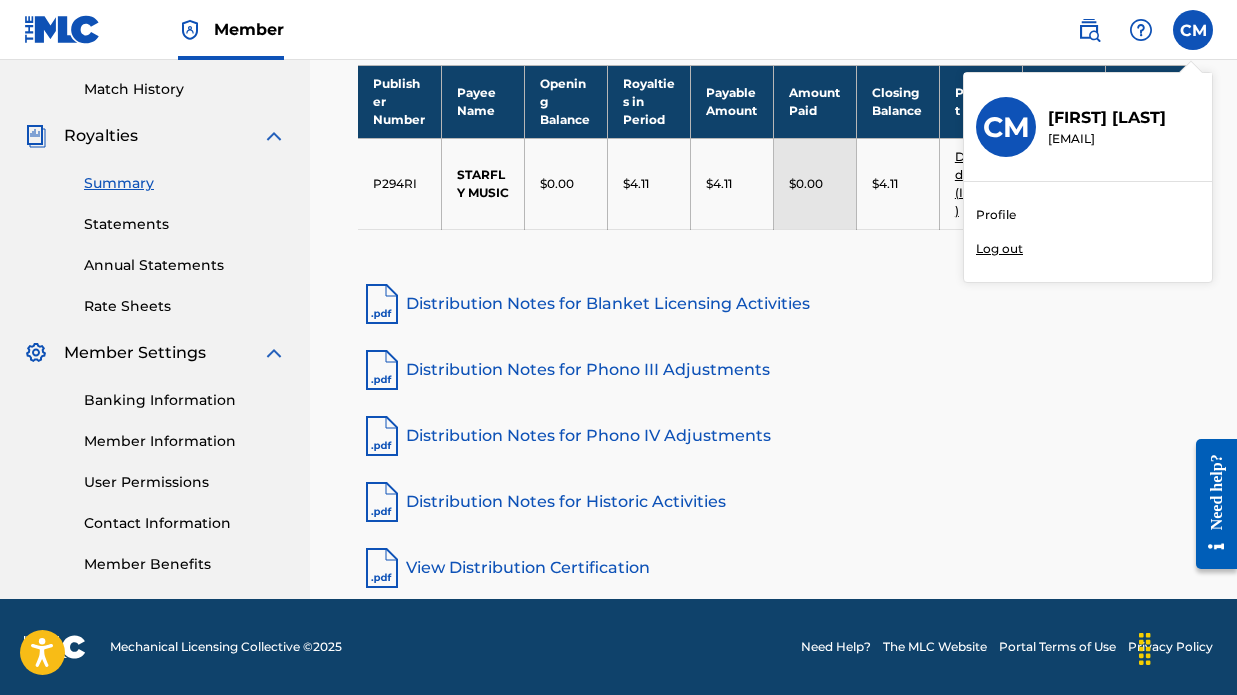 click on "CM CM [FIRST] [LAST] [EMAIL] Profile Log out" at bounding box center [1193, 30] 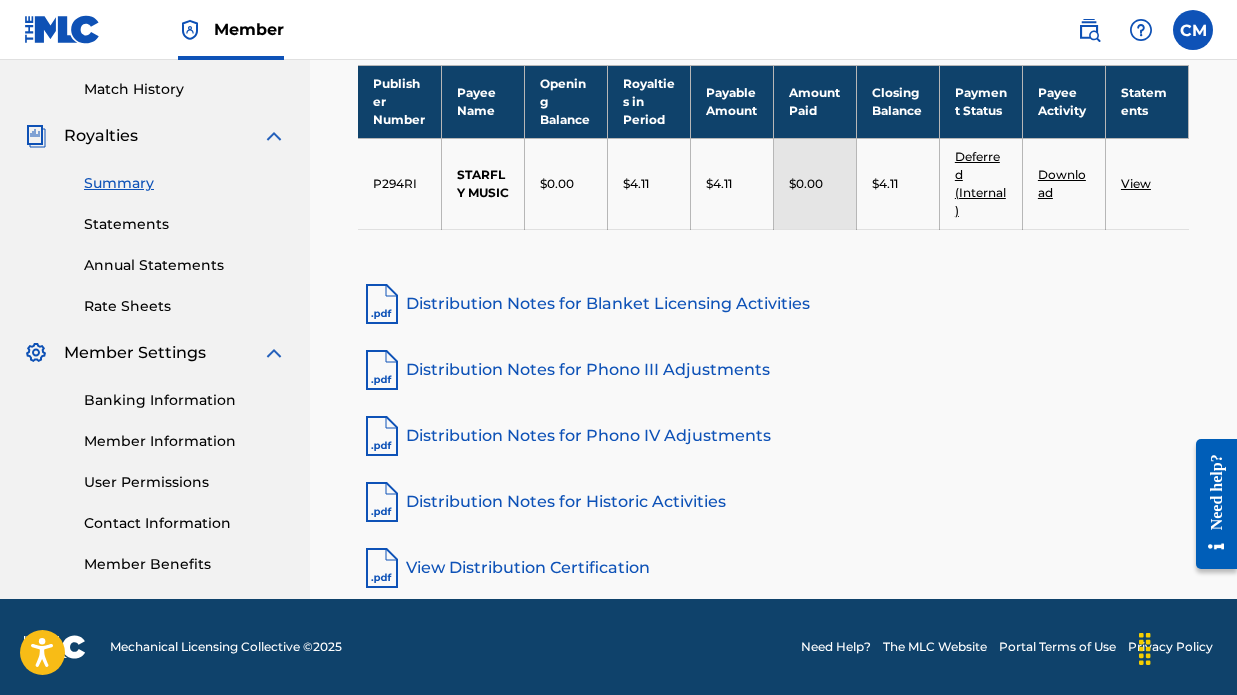 click at bounding box center (1141, 30) 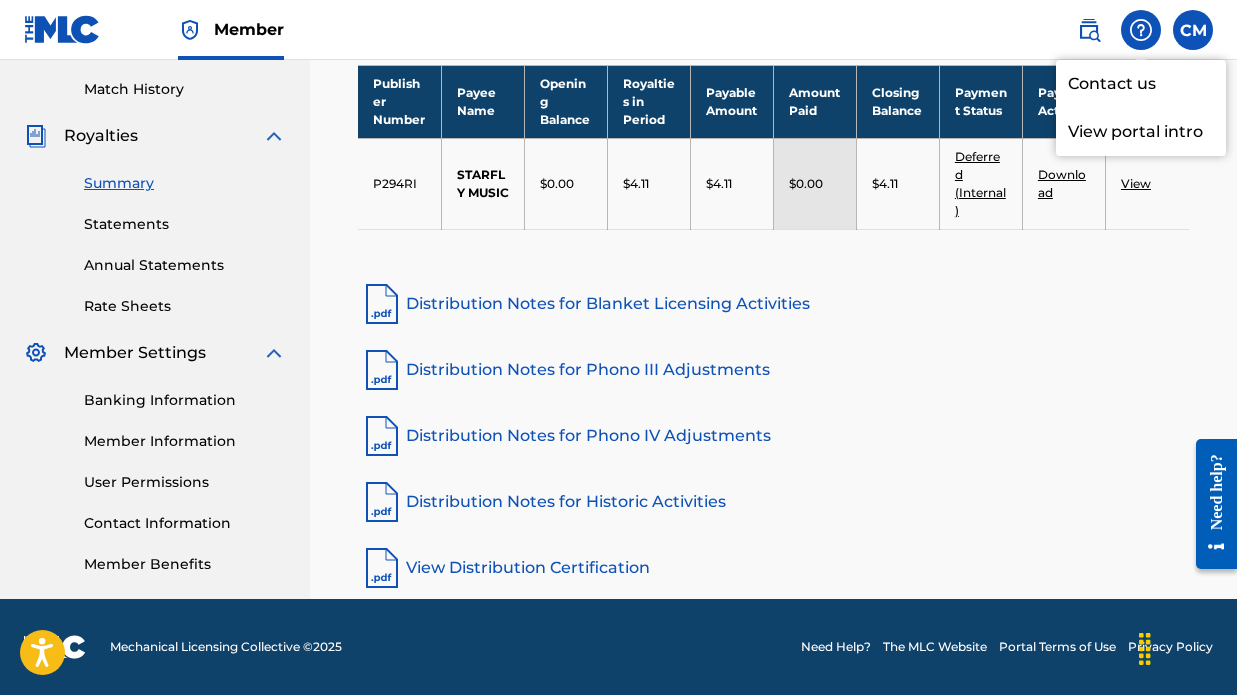 click on "Contact us" at bounding box center (1141, 84) 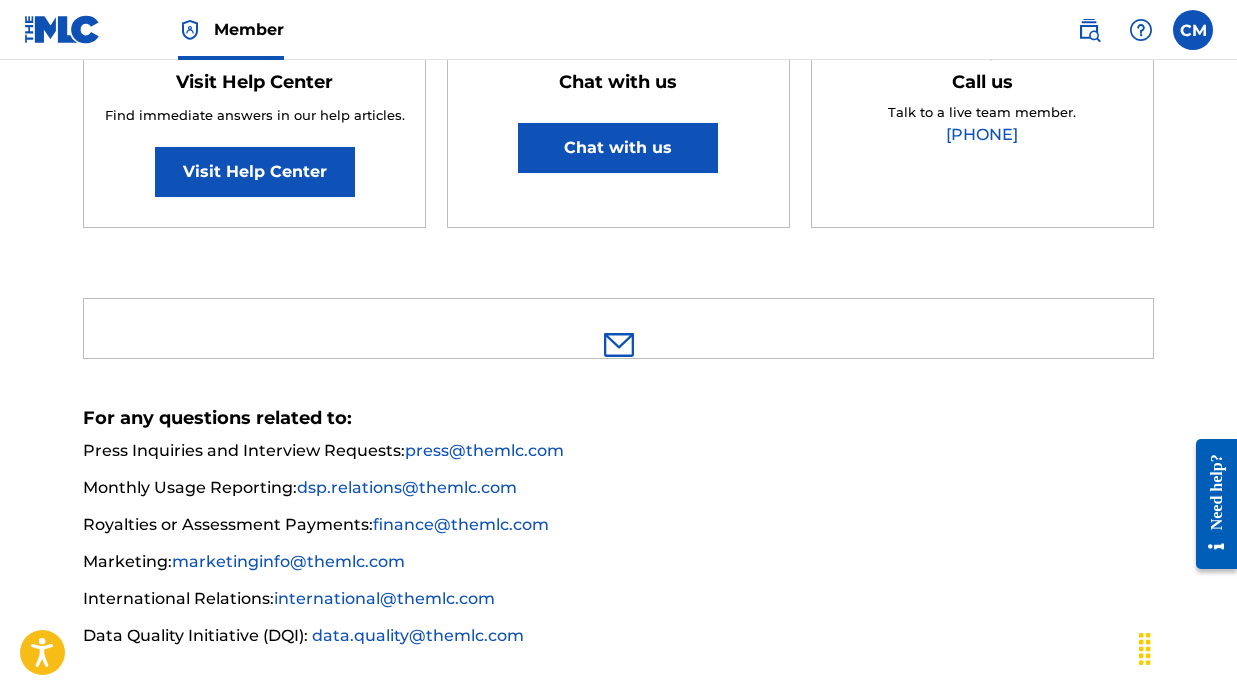 scroll, scrollTop: 401, scrollLeft: 0, axis: vertical 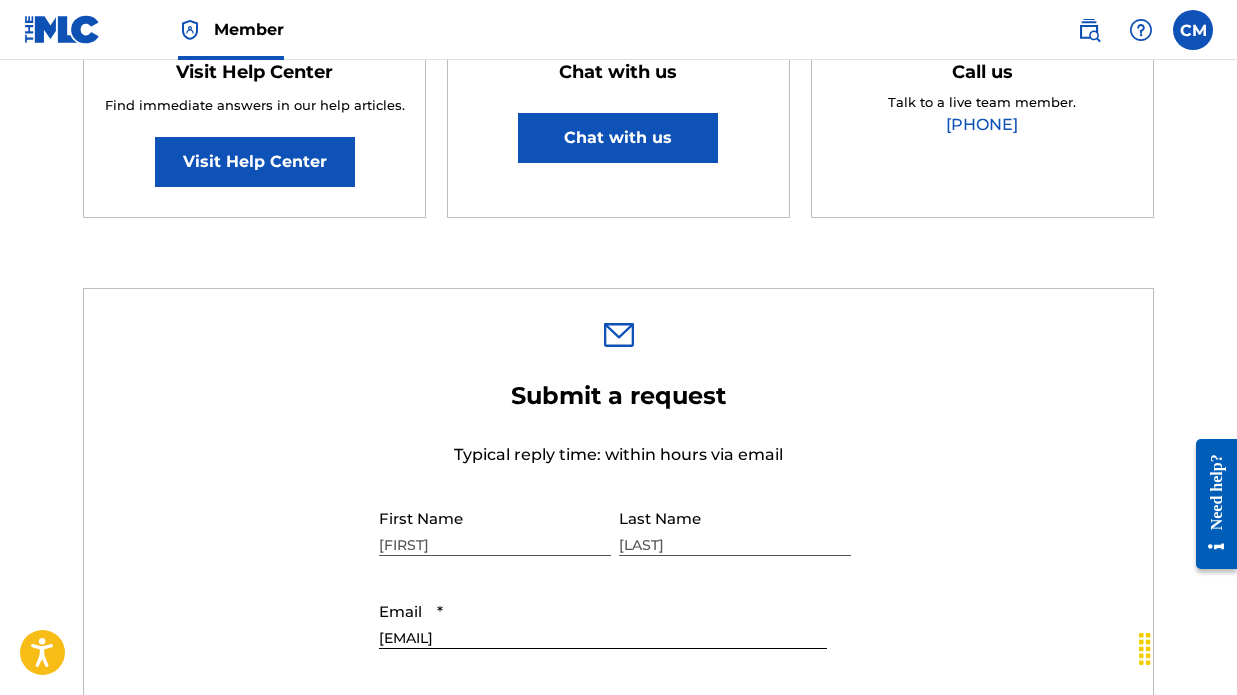 drag, startPoint x: 872, startPoint y: 168, endPoint x: 872, endPoint y: 72, distance: 96 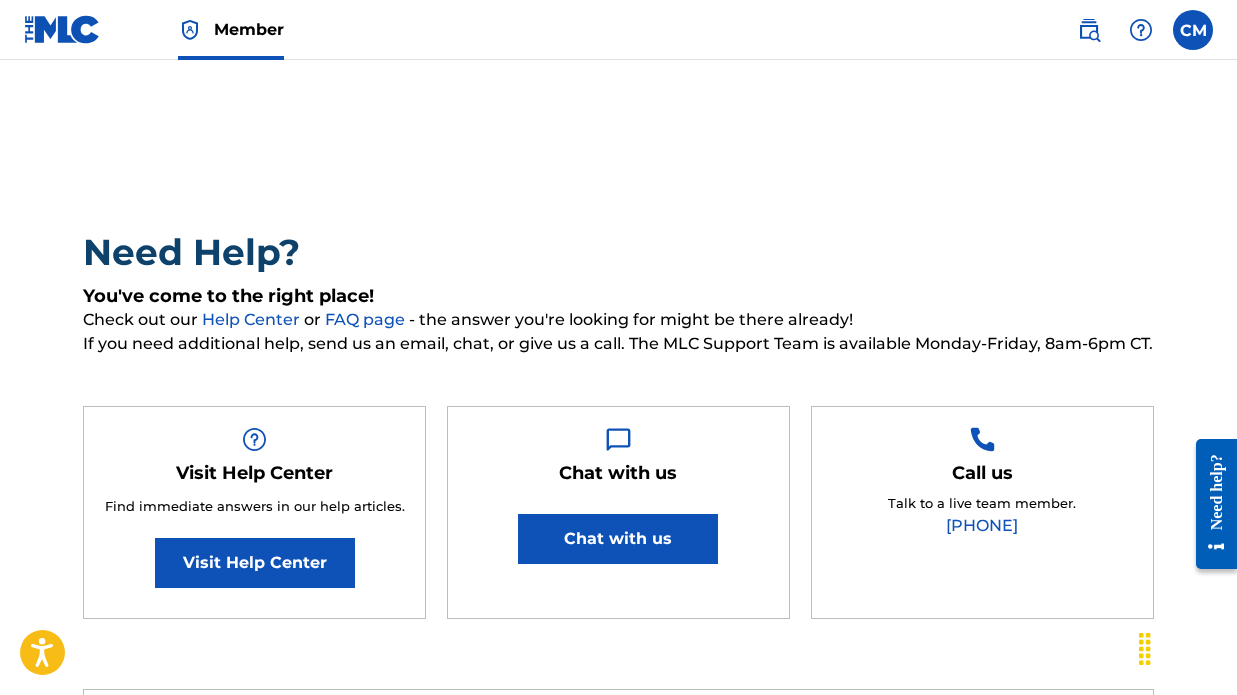 scroll, scrollTop: 0, scrollLeft: 0, axis: both 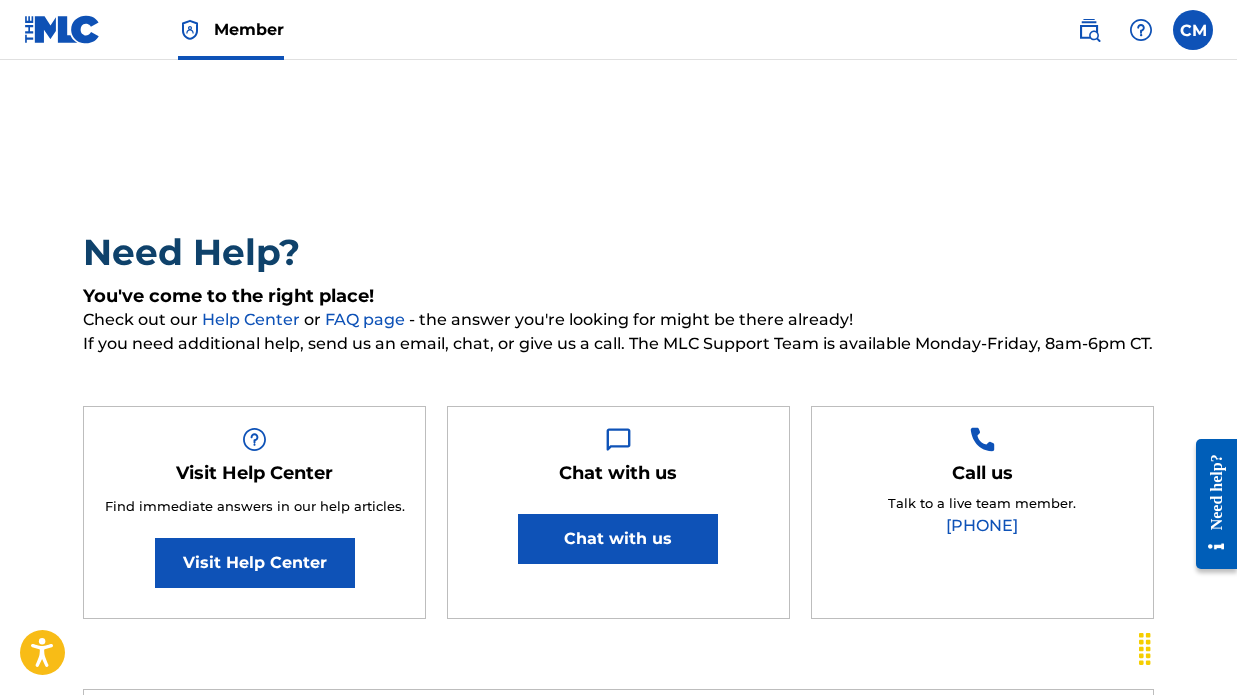 click at bounding box center (62, 29) 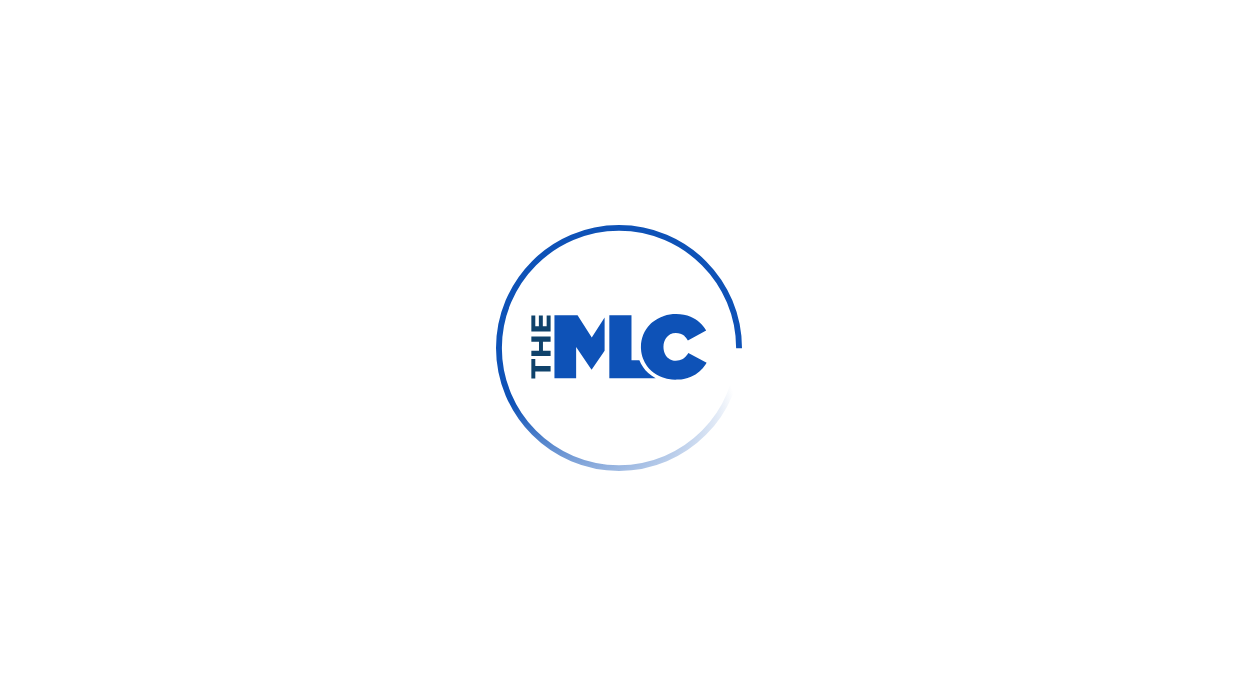 scroll, scrollTop: 0, scrollLeft: 0, axis: both 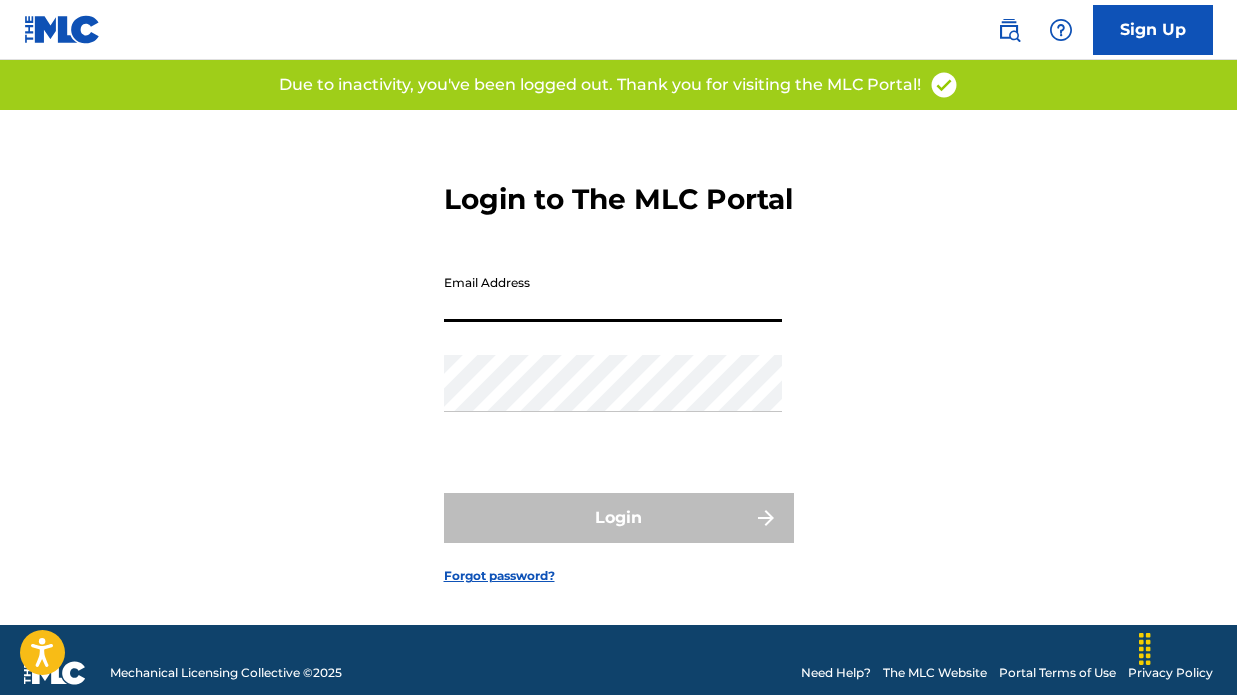 type on "[COMPANY]@[DOMAIN]" 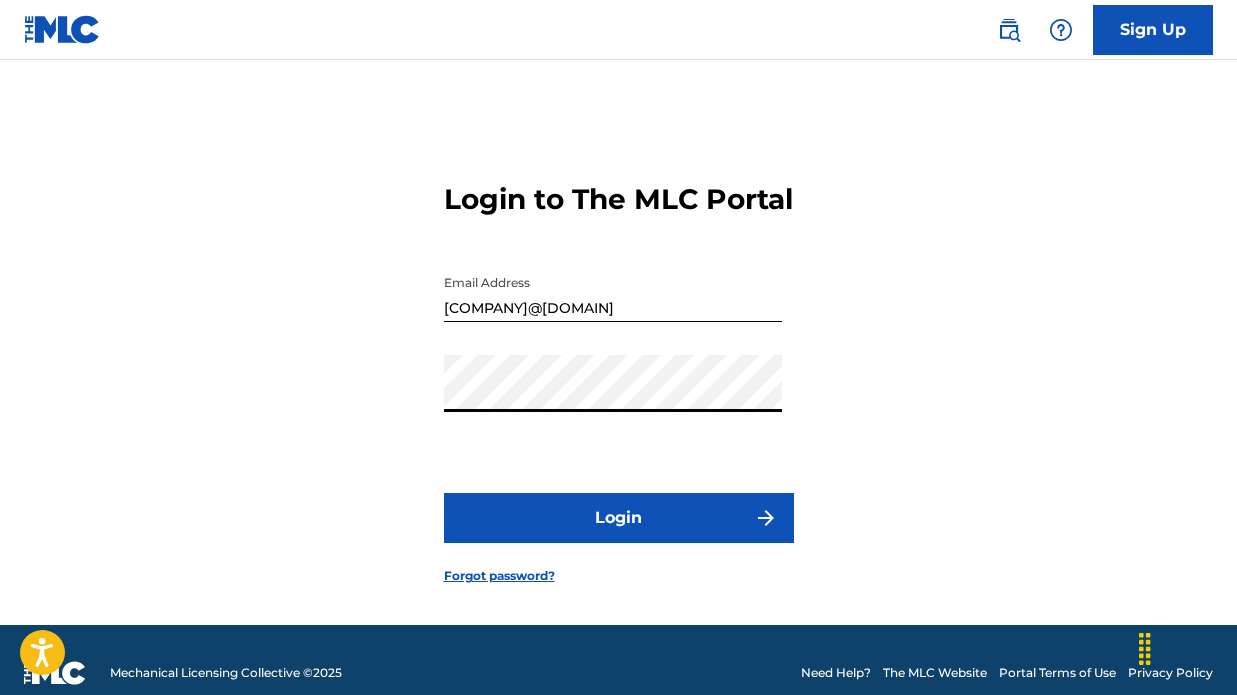 click on "Login" at bounding box center [619, 518] 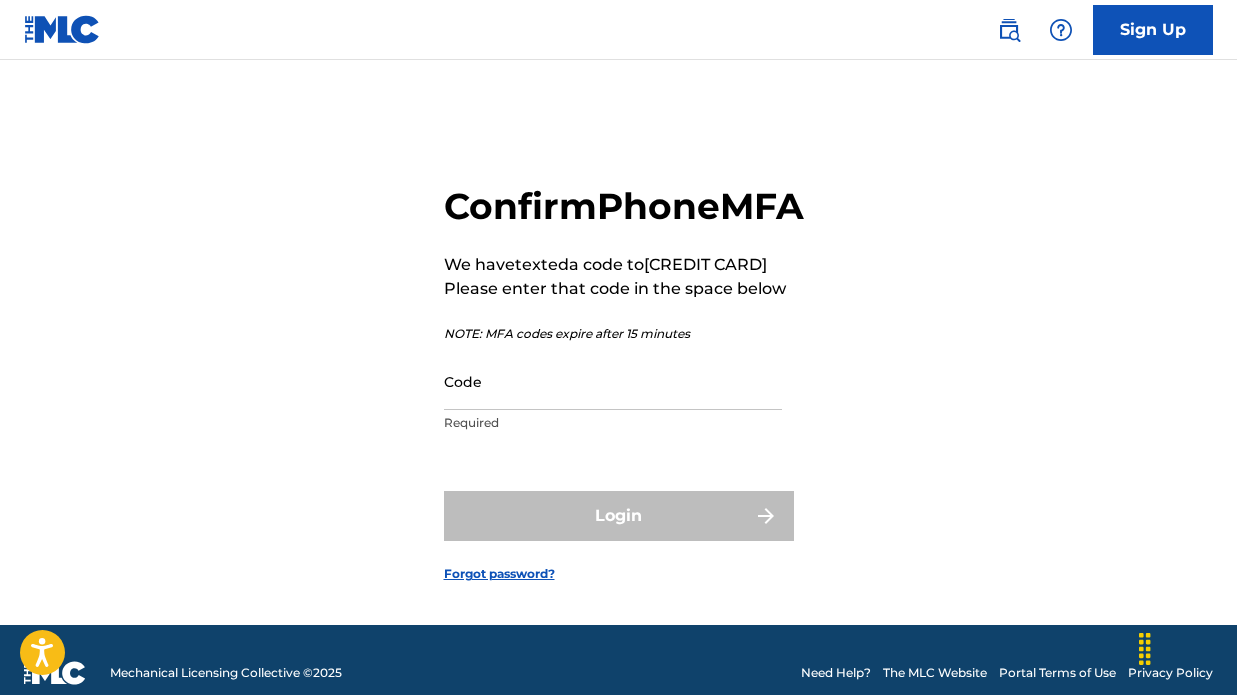 click on "Code" at bounding box center [613, 381] 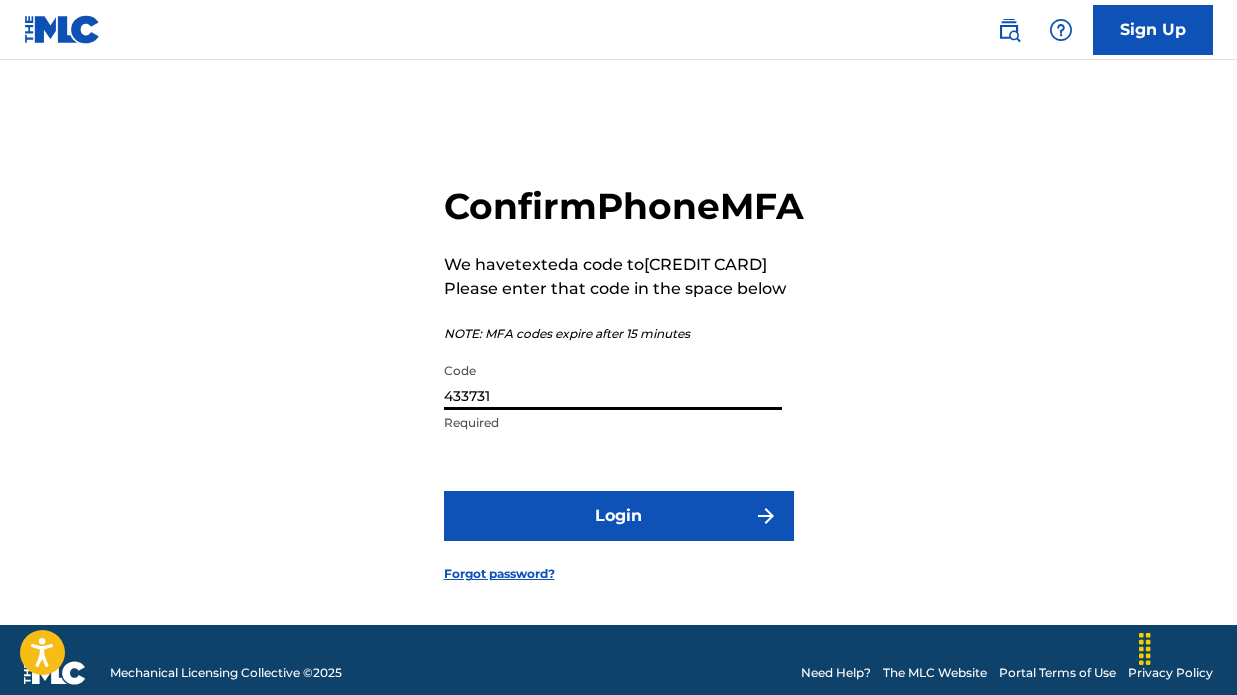 type on "433731" 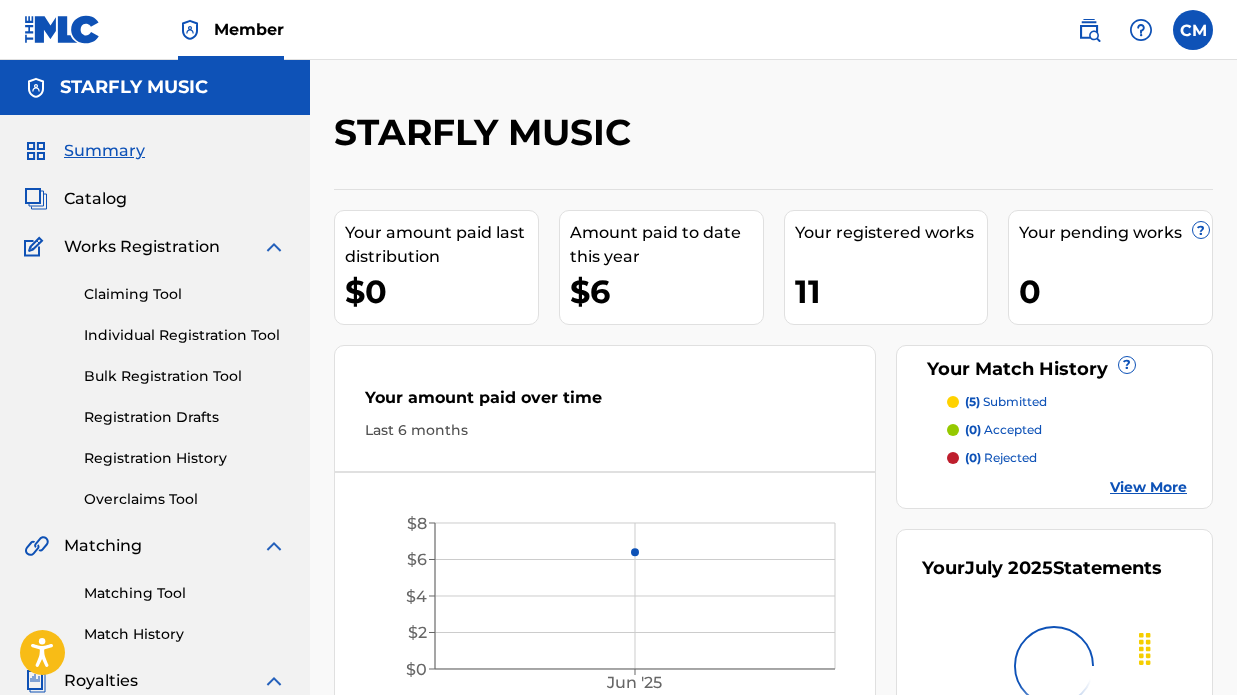 scroll, scrollTop: 0, scrollLeft: 0, axis: both 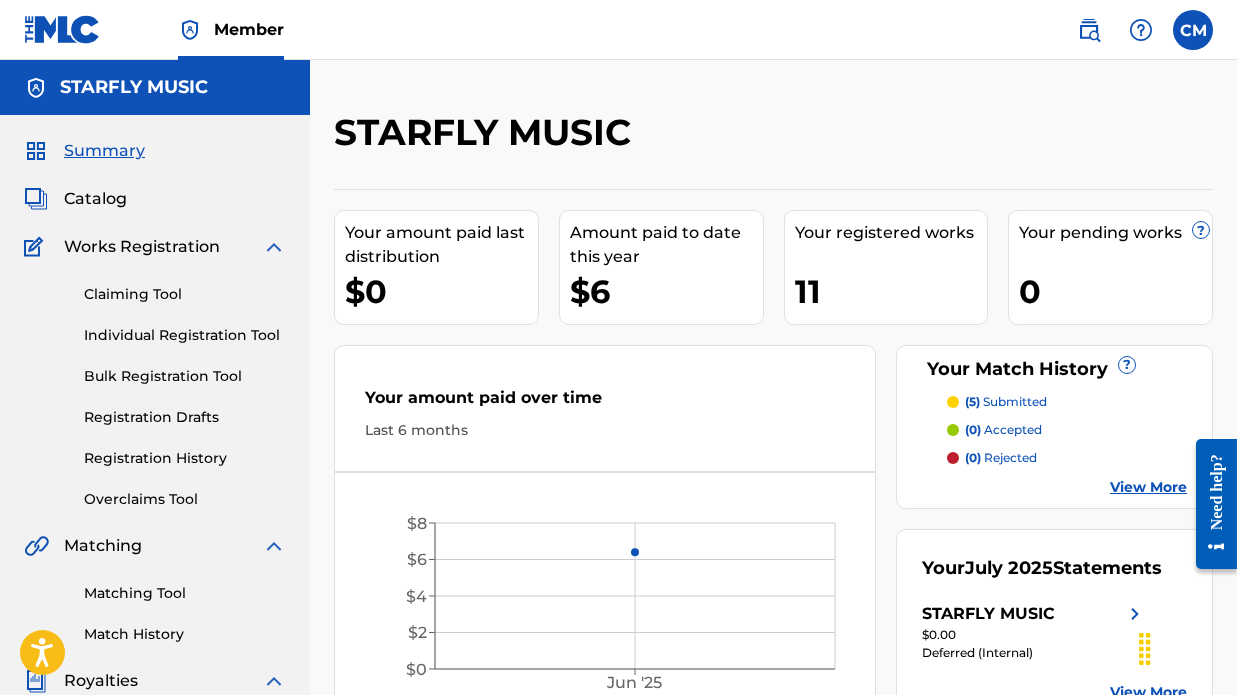 click on "Catalog" at bounding box center (95, 199) 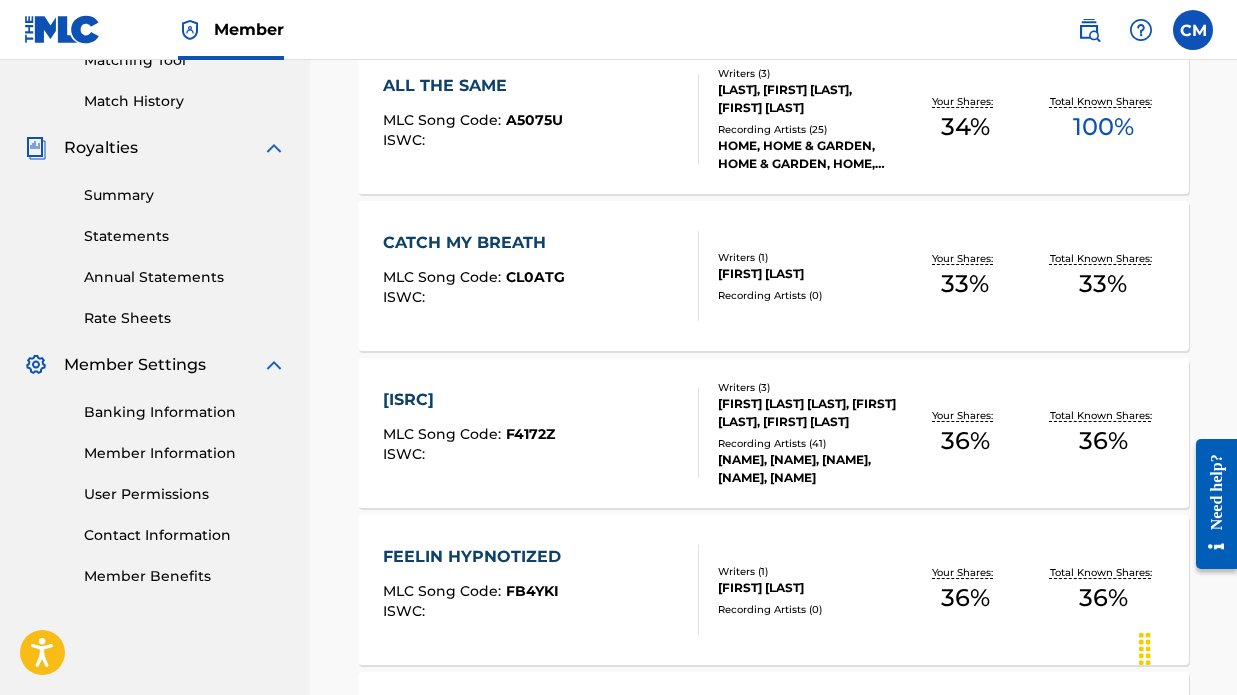 scroll, scrollTop: 542, scrollLeft: 0, axis: vertical 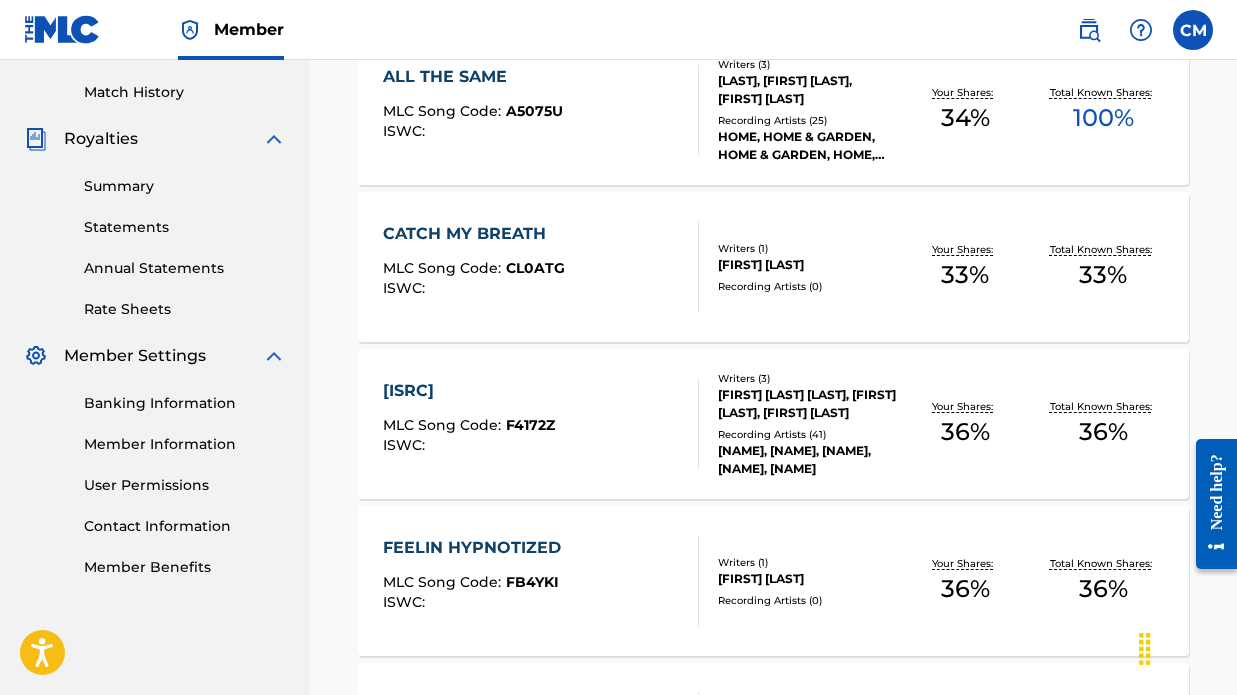 click on "CATCH MY BREATH" at bounding box center [474, 234] 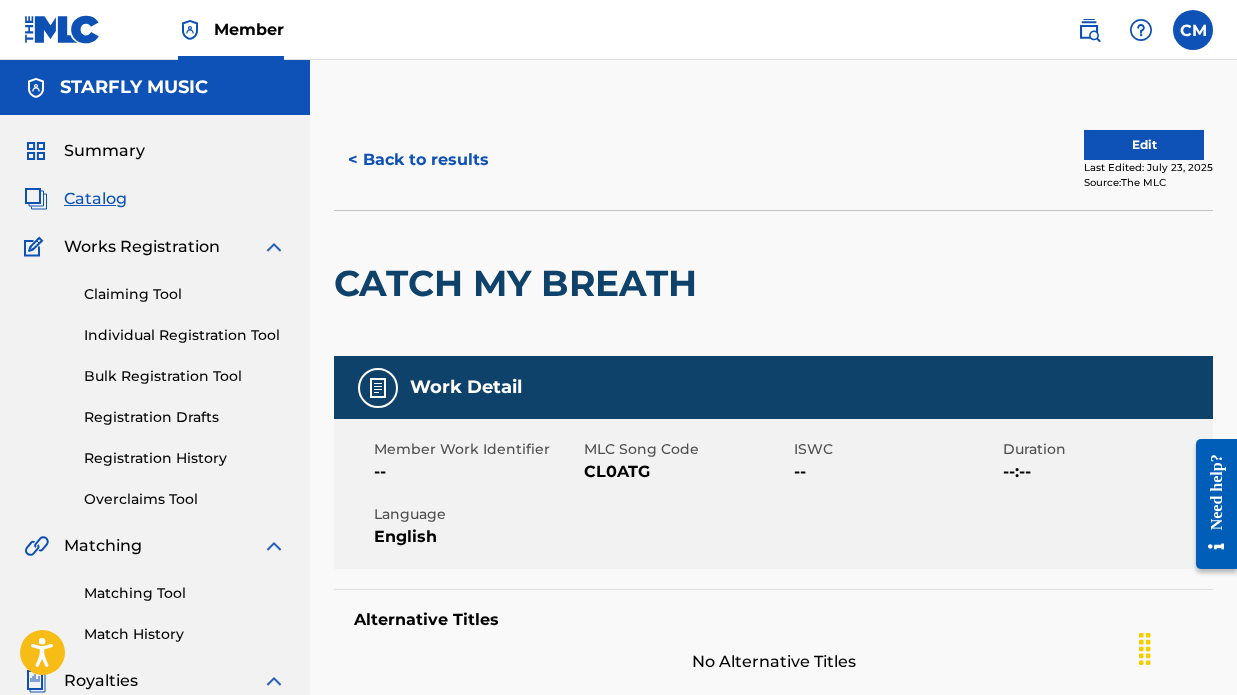 scroll, scrollTop: 0, scrollLeft: 0, axis: both 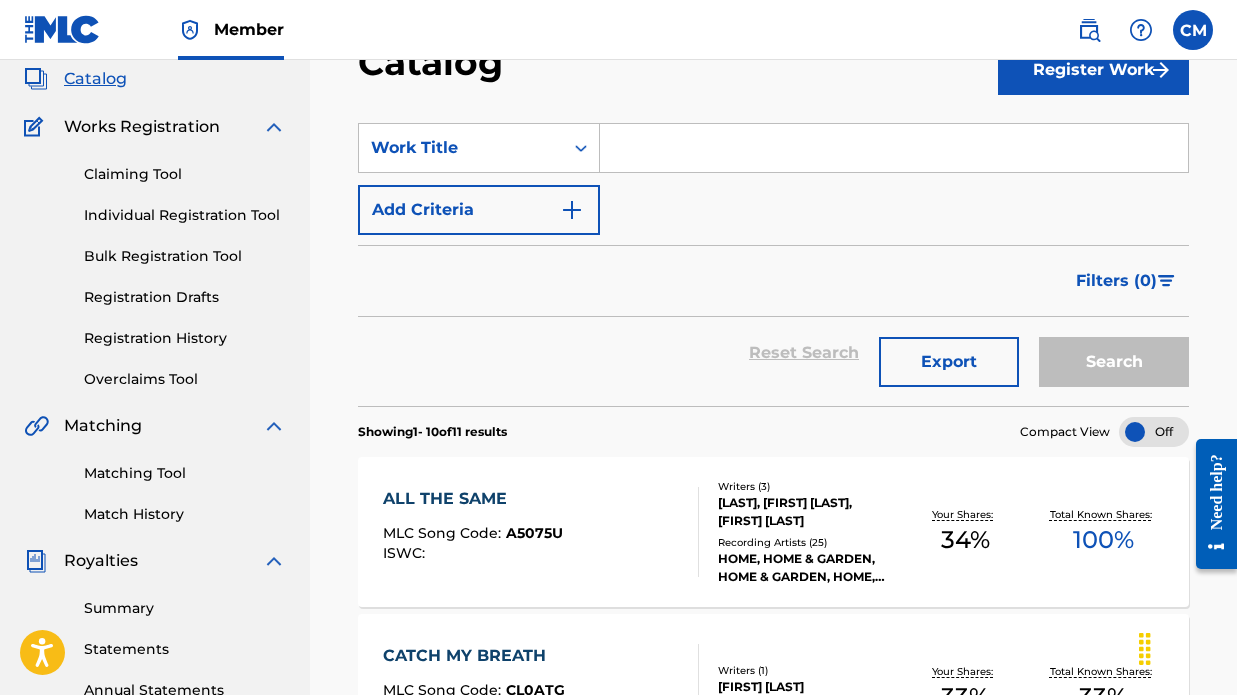 click on "Match History" at bounding box center [185, 514] 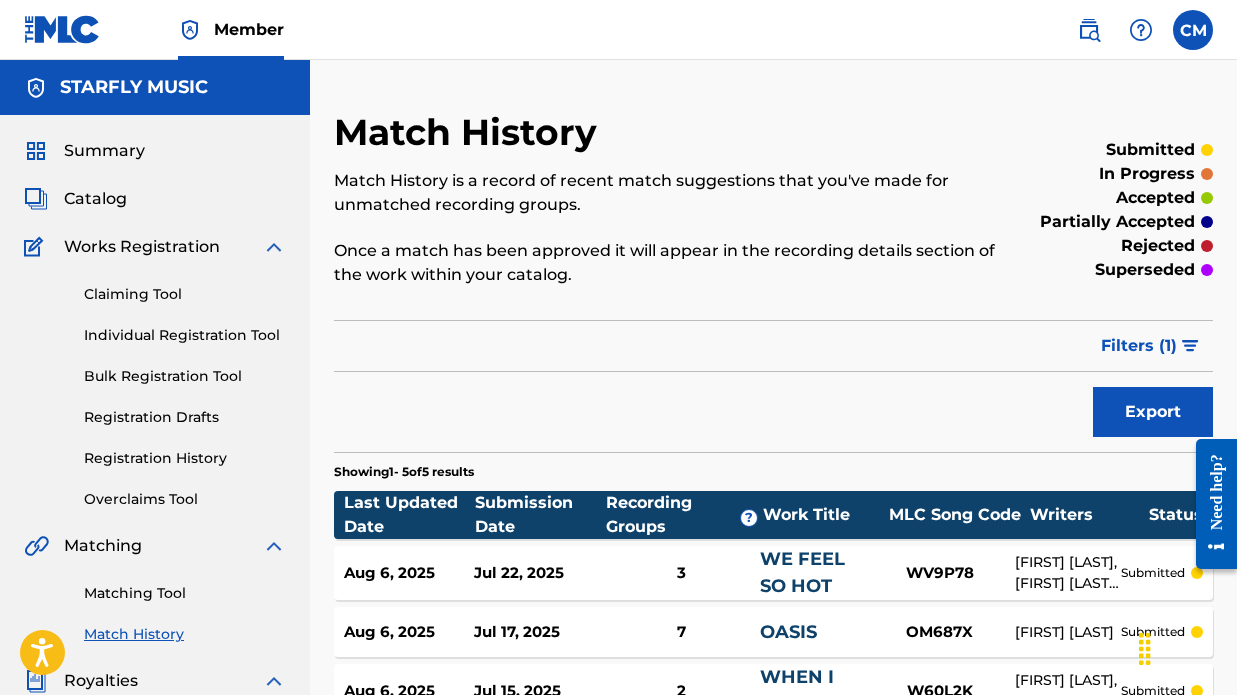 scroll, scrollTop: 0, scrollLeft: 0, axis: both 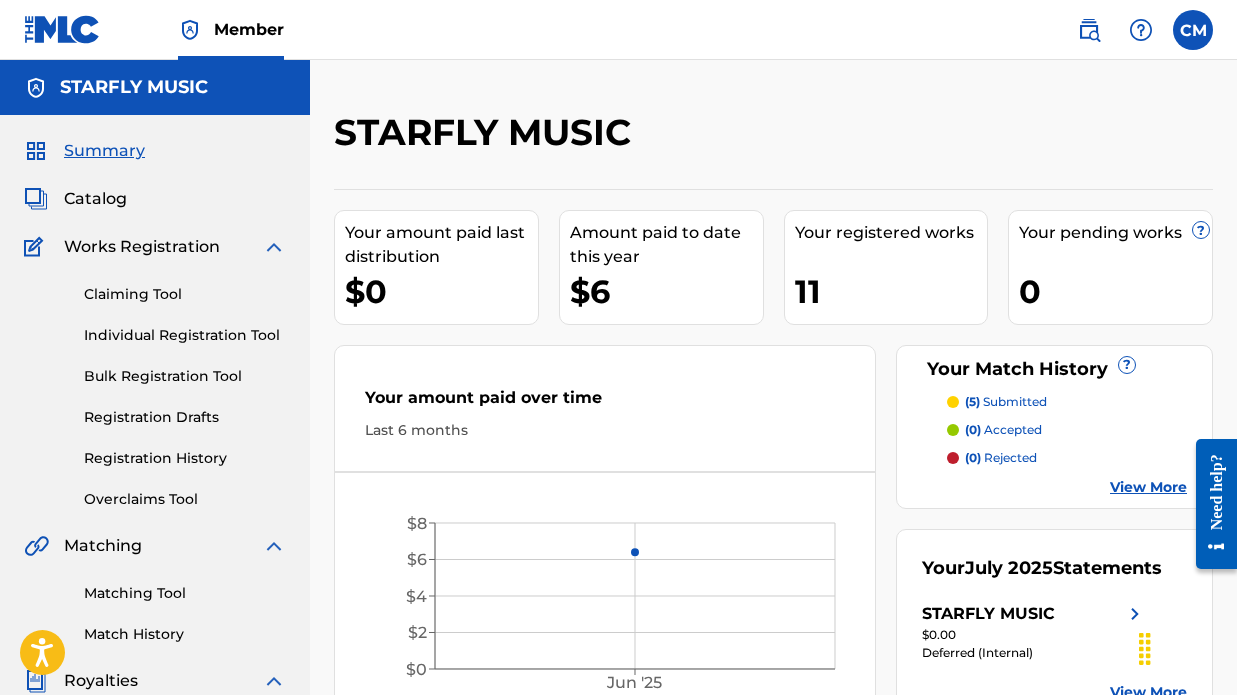 click on "Catalog" at bounding box center [95, 199] 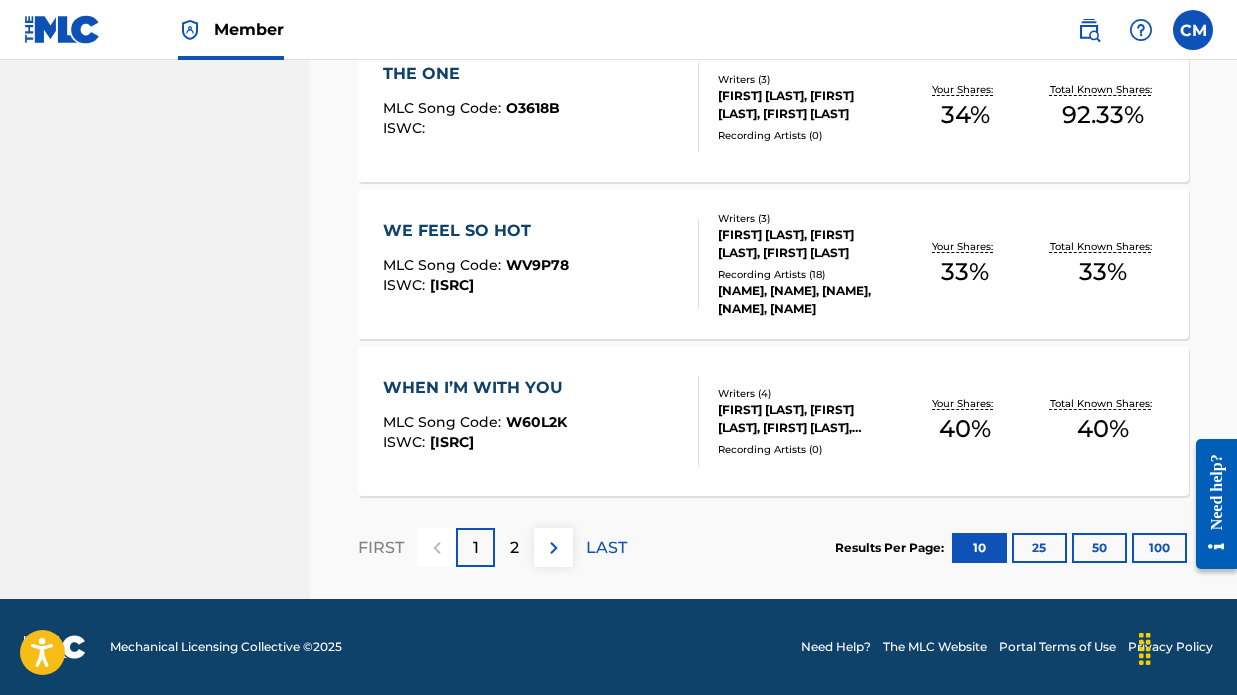 scroll, scrollTop: 1644, scrollLeft: 0, axis: vertical 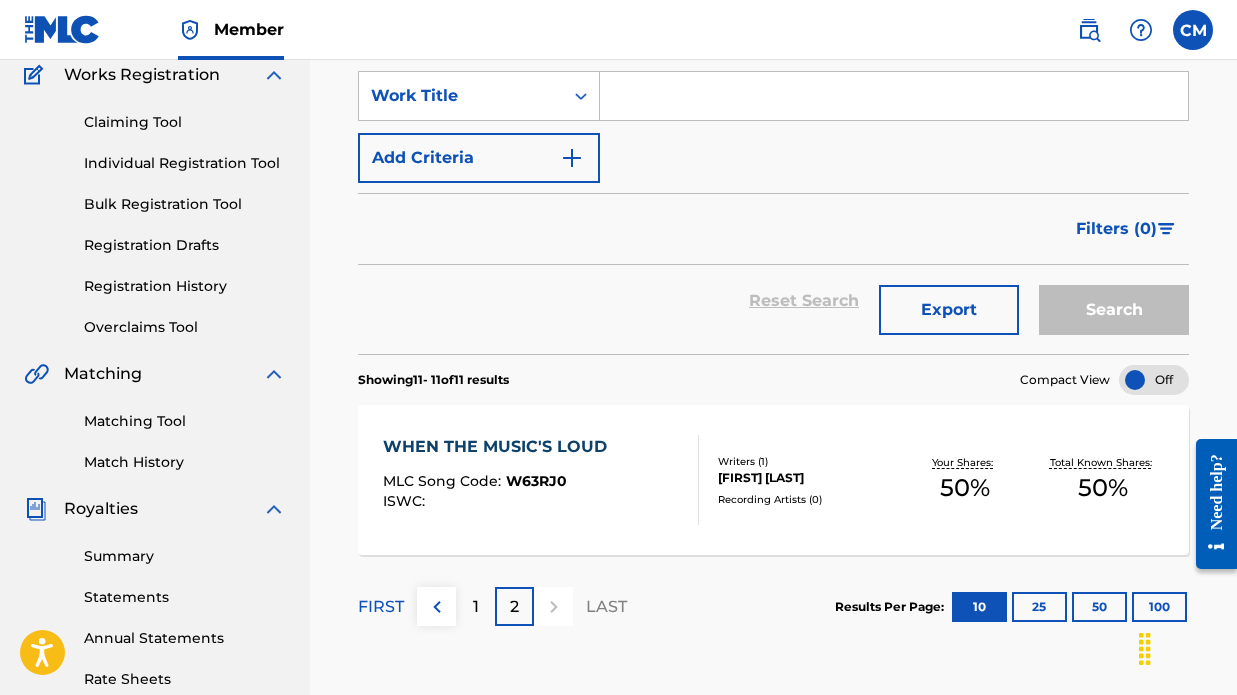 click on "WHEN THE MUSIC'S LOUD" at bounding box center (500, 447) 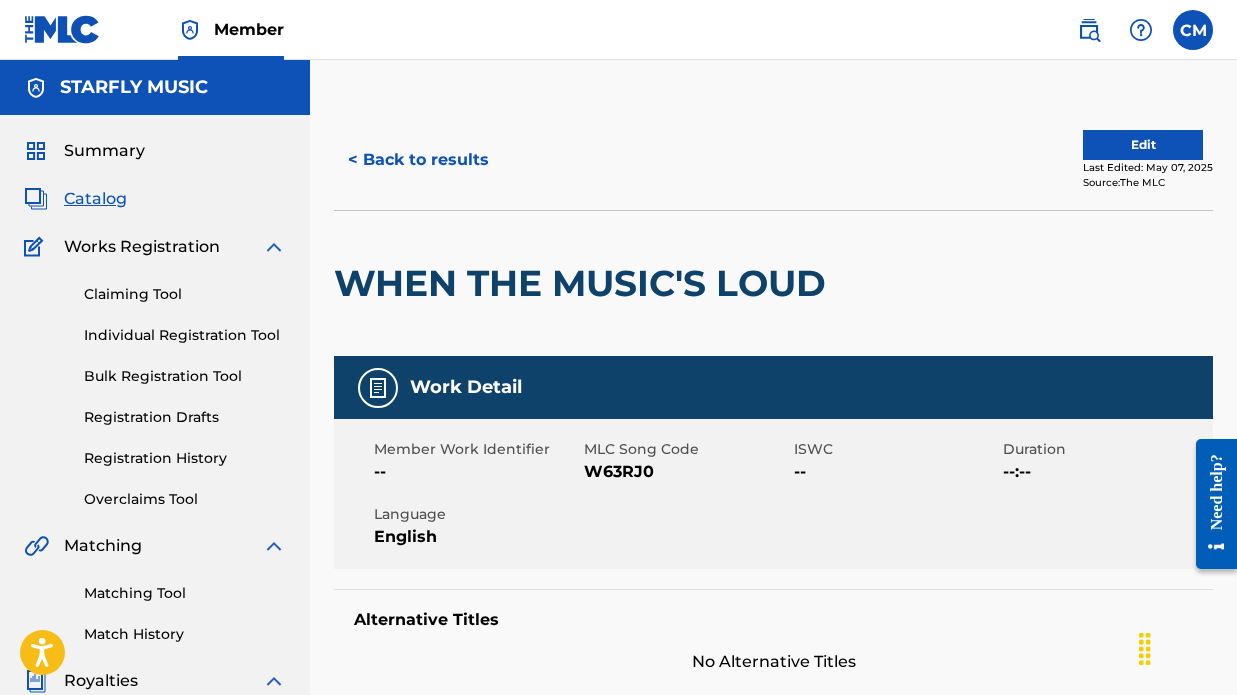 scroll, scrollTop: 0, scrollLeft: 0, axis: both 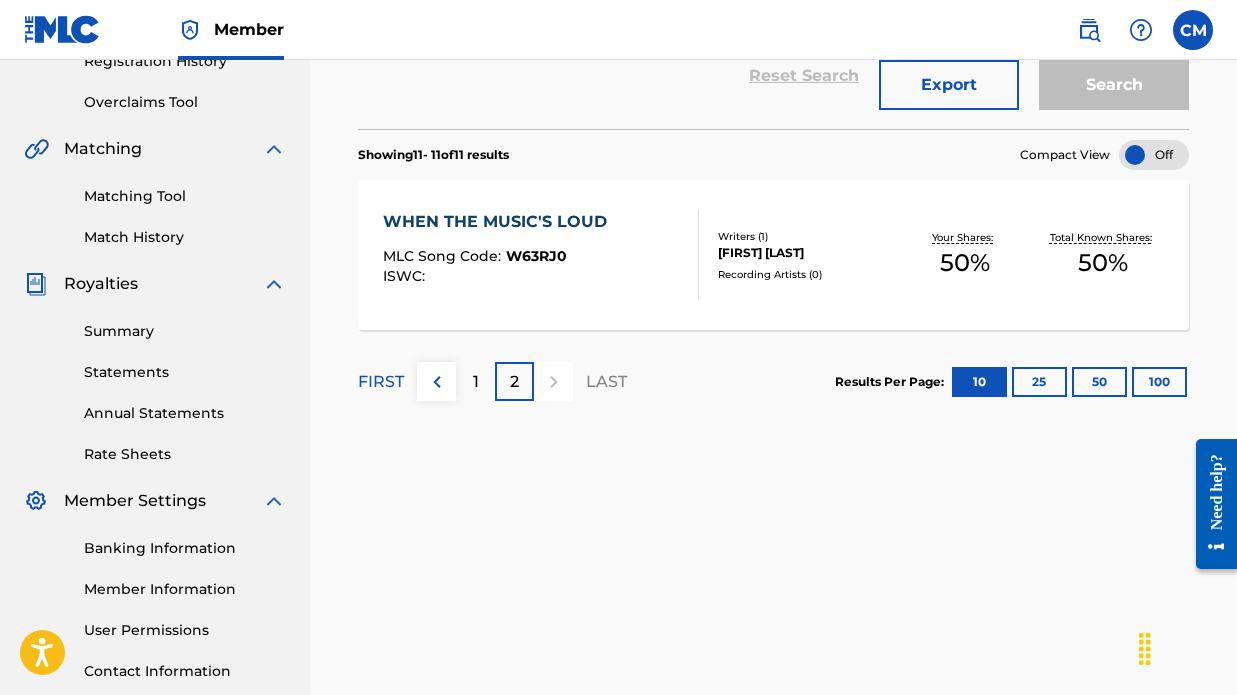 click on "1" at bounding box center (475, 381) 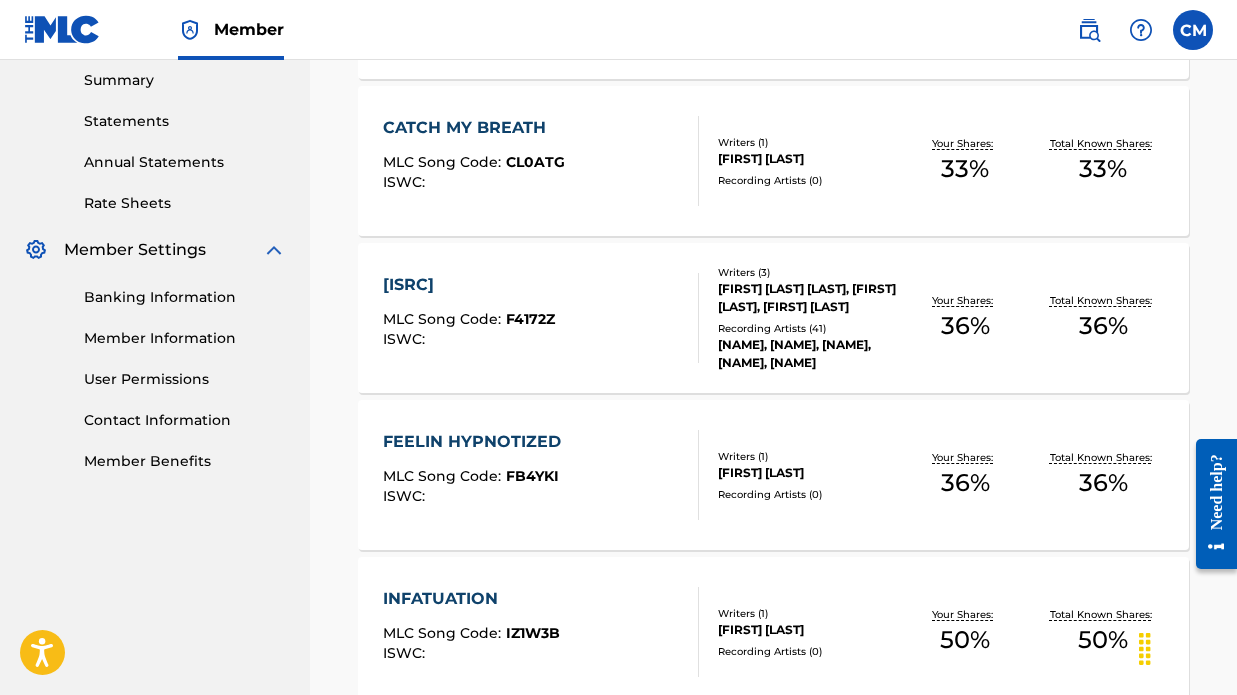 scroll, scrollTop: 663, scrollLeft: 0, axis: vertical 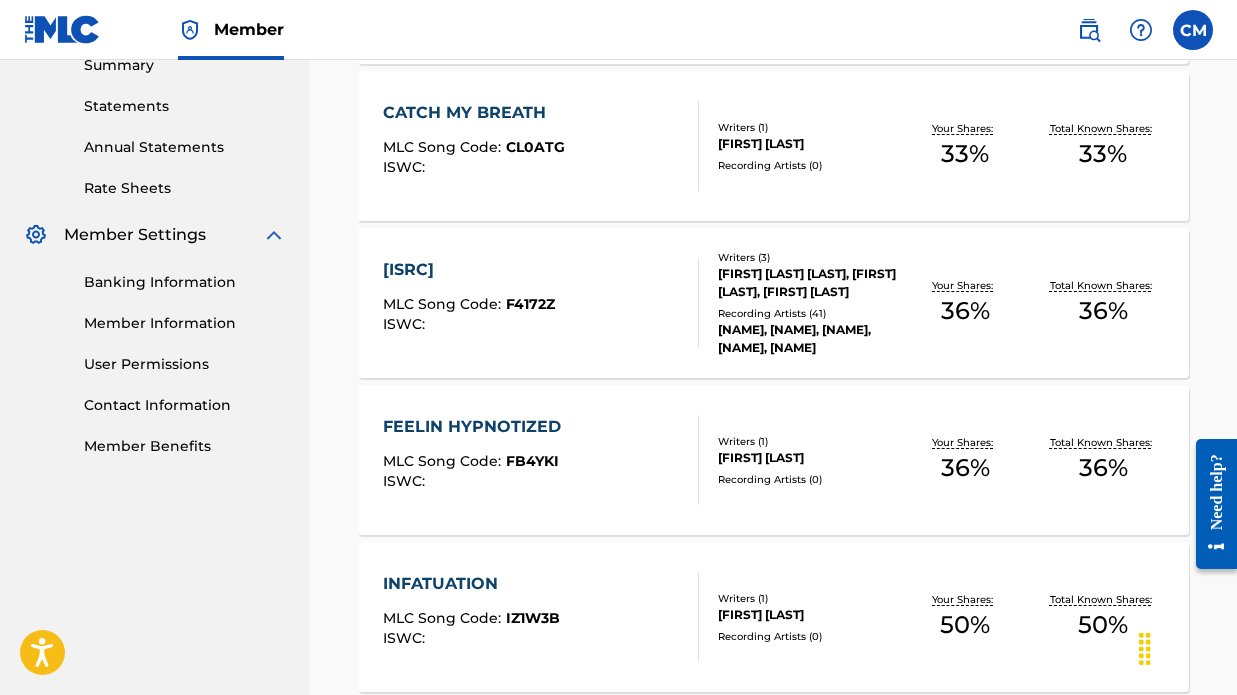 click on "FEELIN HYPNOTIZED" at bounding box center [477, 427] 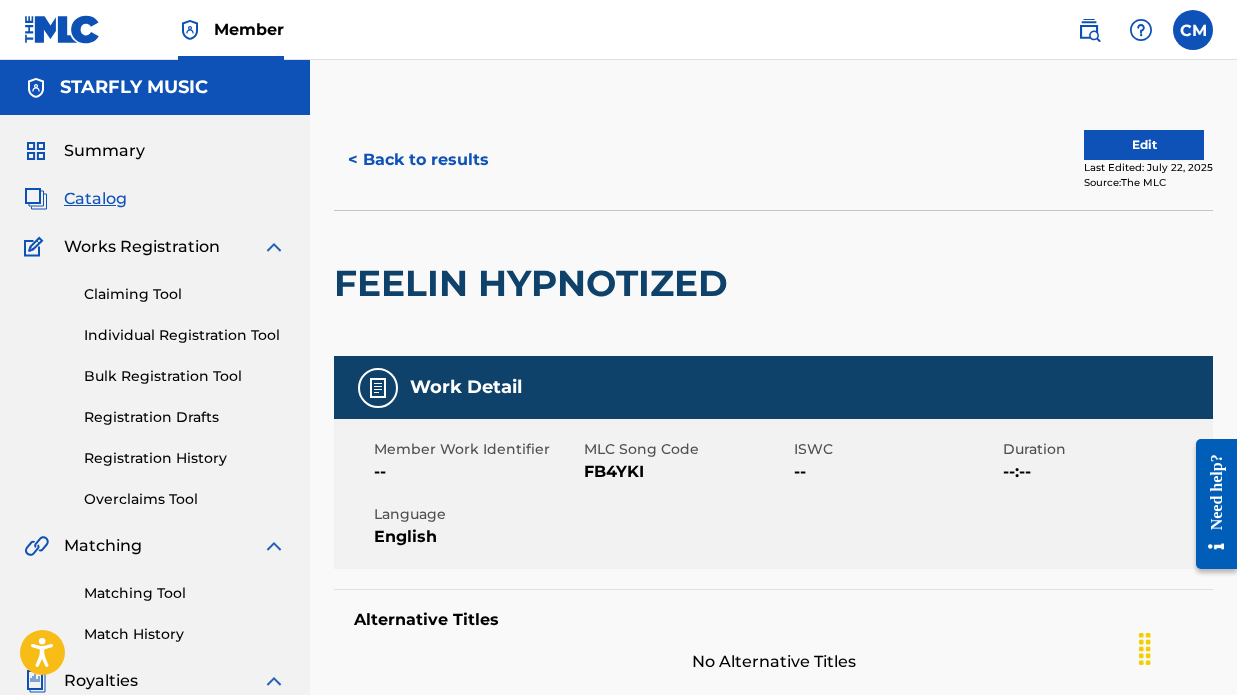 scroll, scrollTop: 0, scrollLeft: 0, axis: both 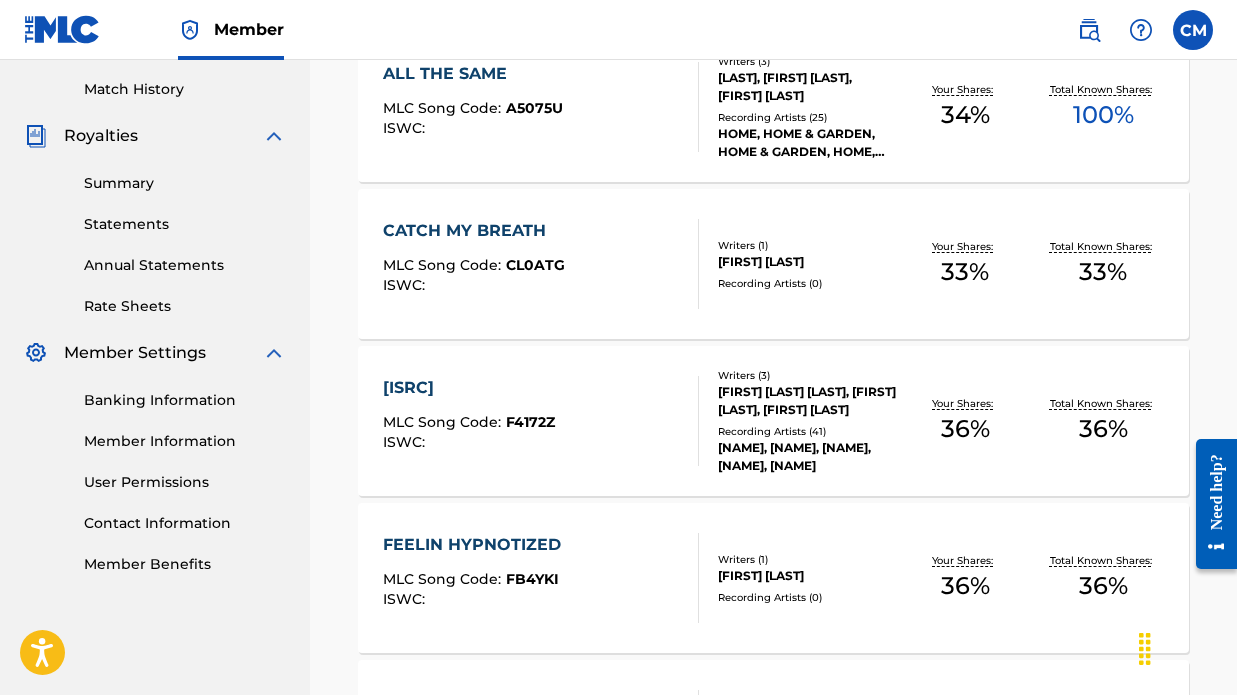 click on "[ISRC]" at bounding box center (469, 388) 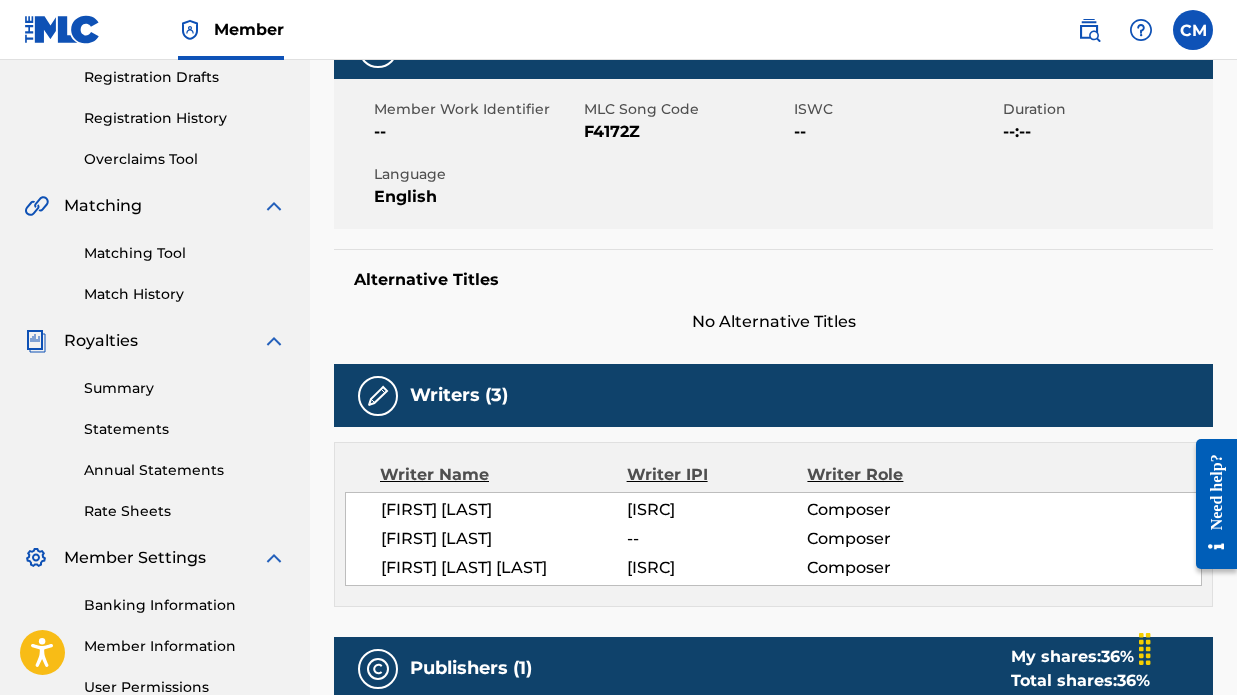 scroll, scrollTop: 51, scrollLeft: 0, axis: vertical 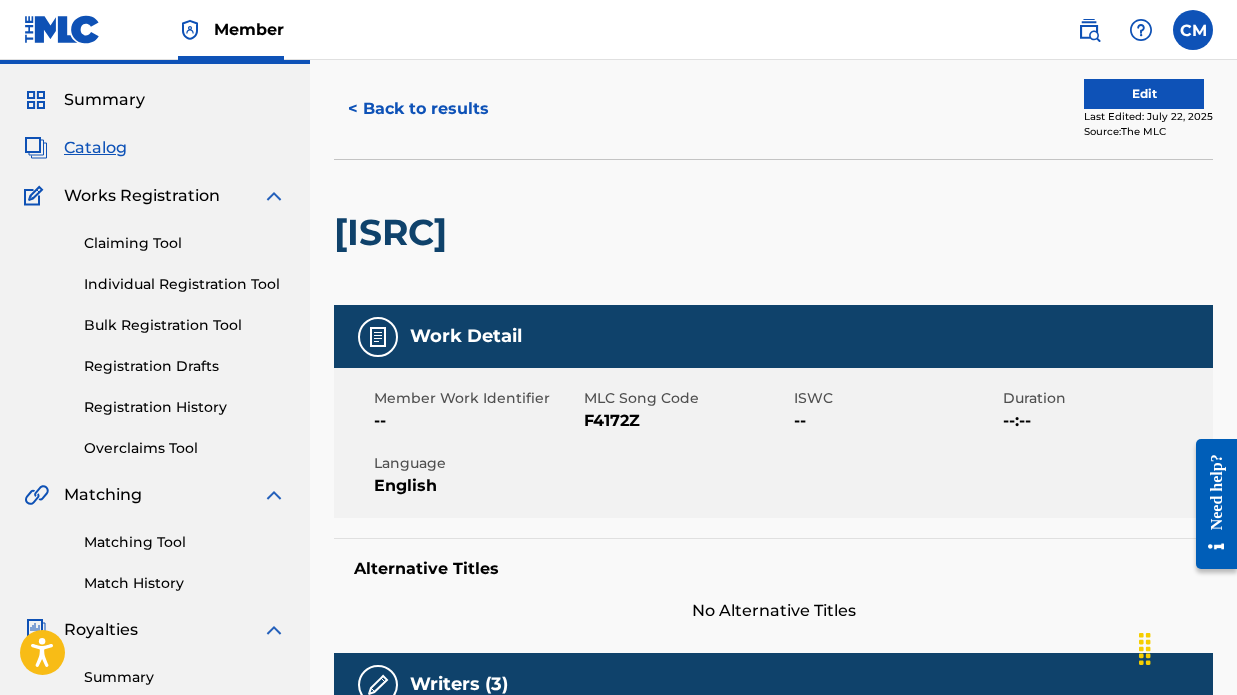 click on "< Back to results" at bounding box center (418, 109) 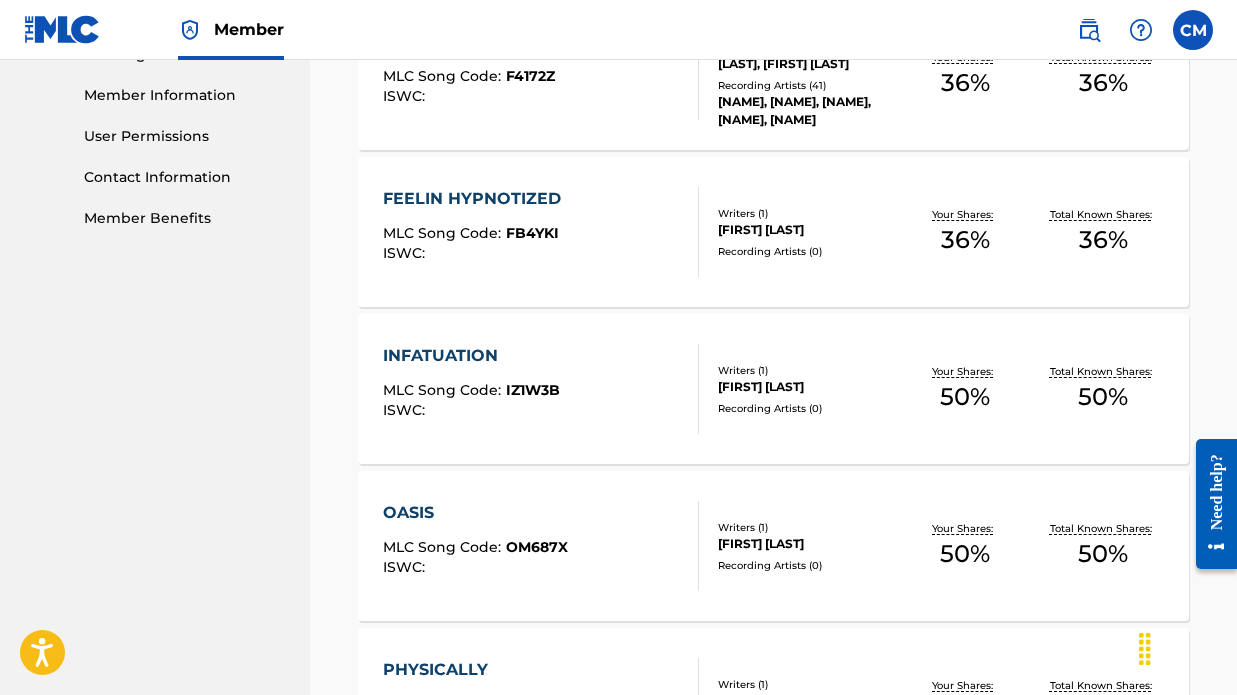 scroll, scrollTop: 917, scrollLeft: 0, axis: vertical 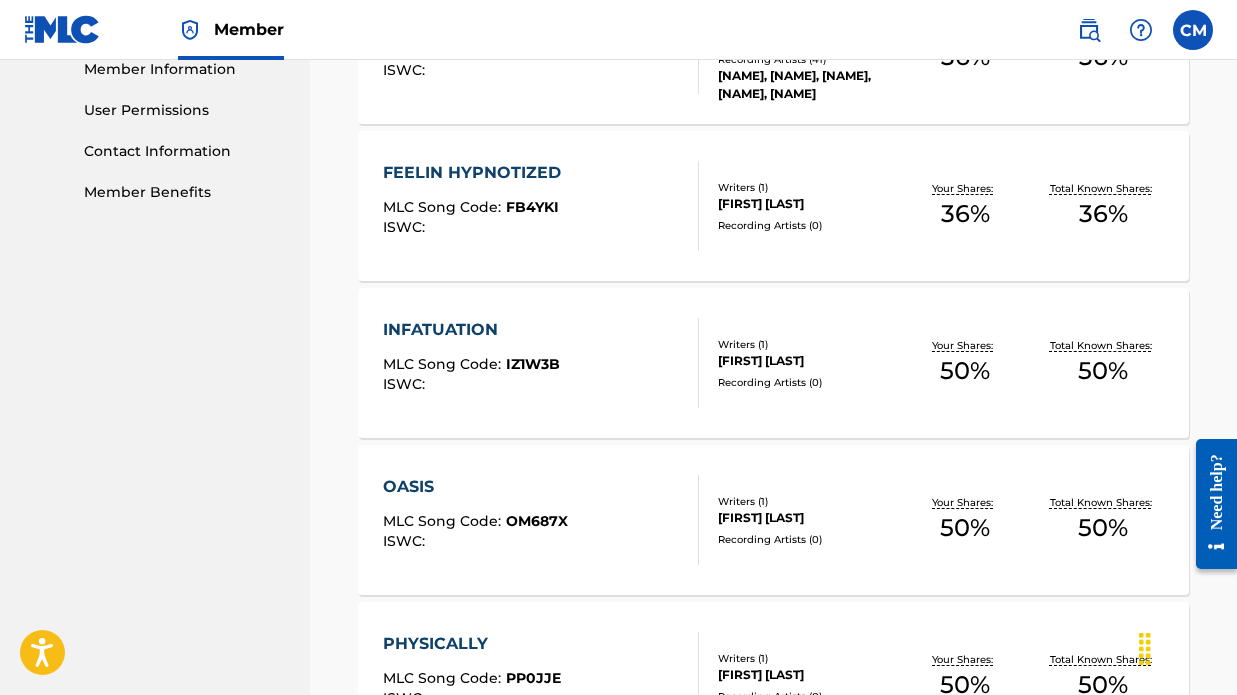 click on "INFATUATION" at bounding box center [471, 330] 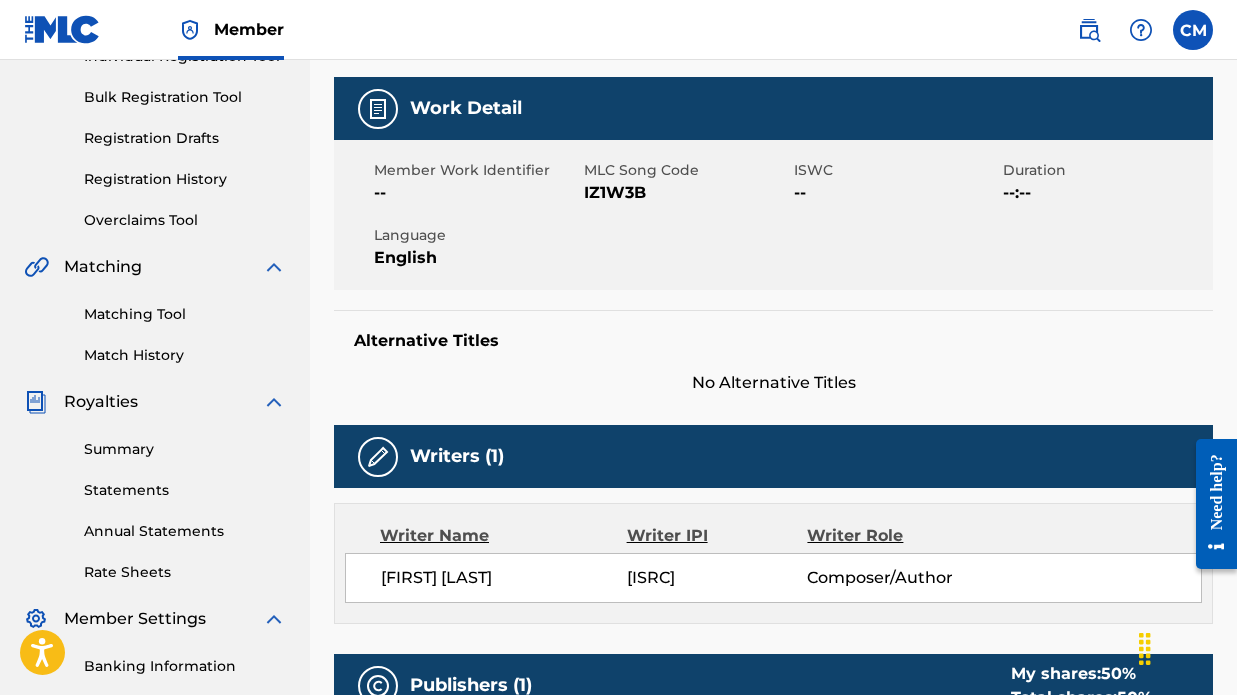 scroll, scrollTop: 269, scrollLeft: 0, axis: vertical 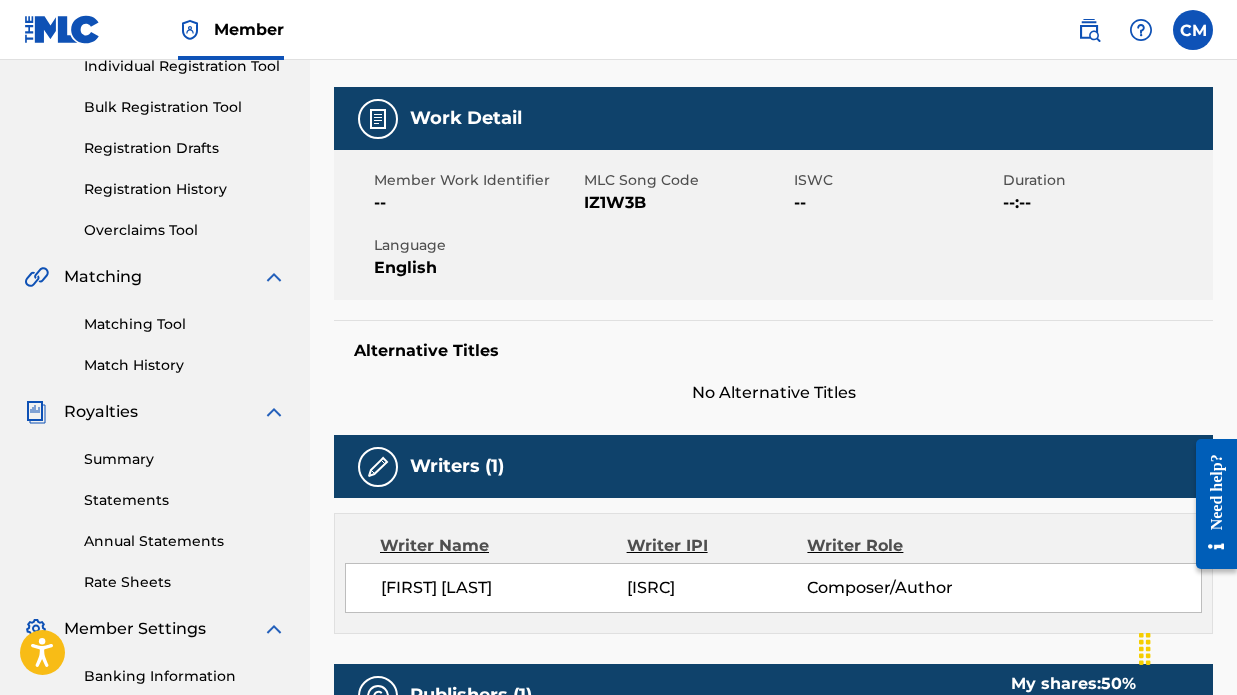 click on "Match History" at bounding box center [185, 365] 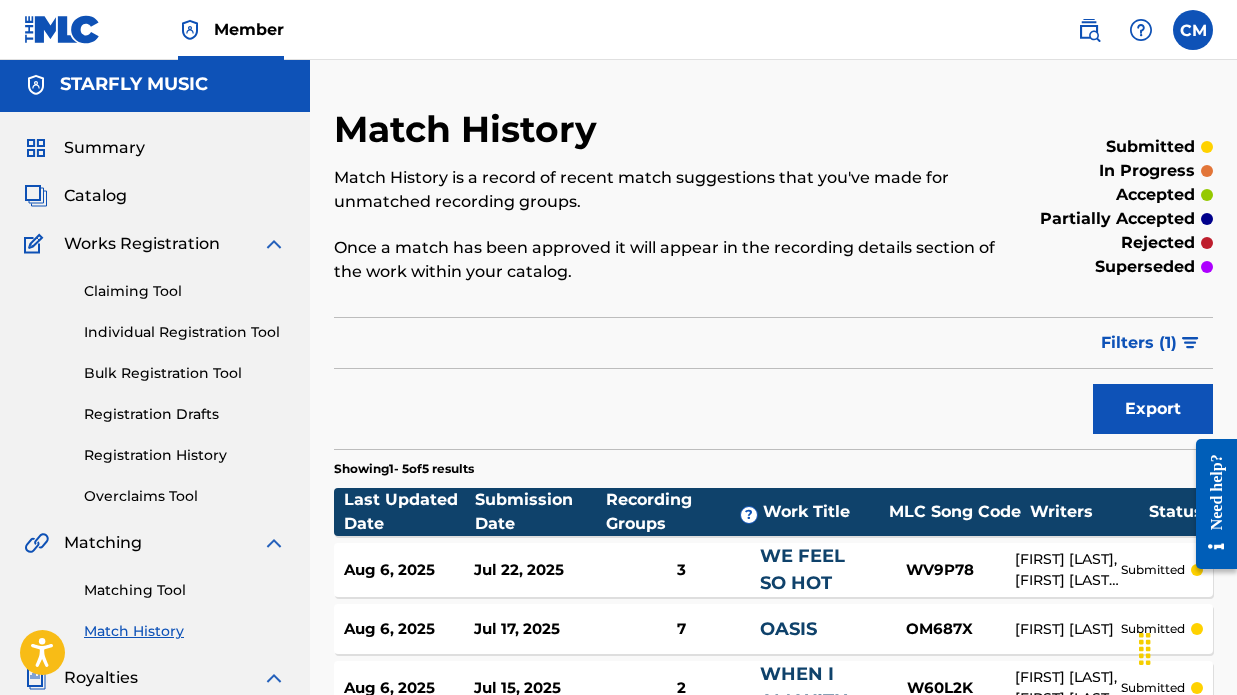 scroll, scrollTop: 0, scrollLeft: 0, axis: both 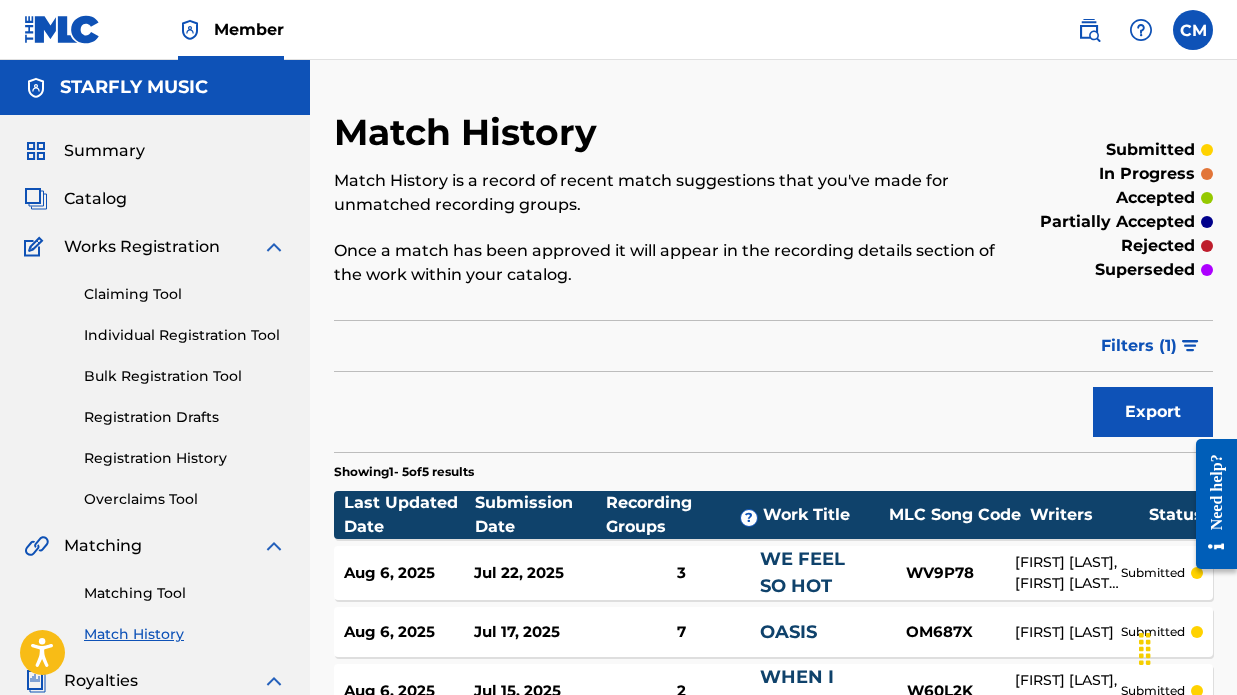 click on "Catalog" at bounding box center (95, 199) 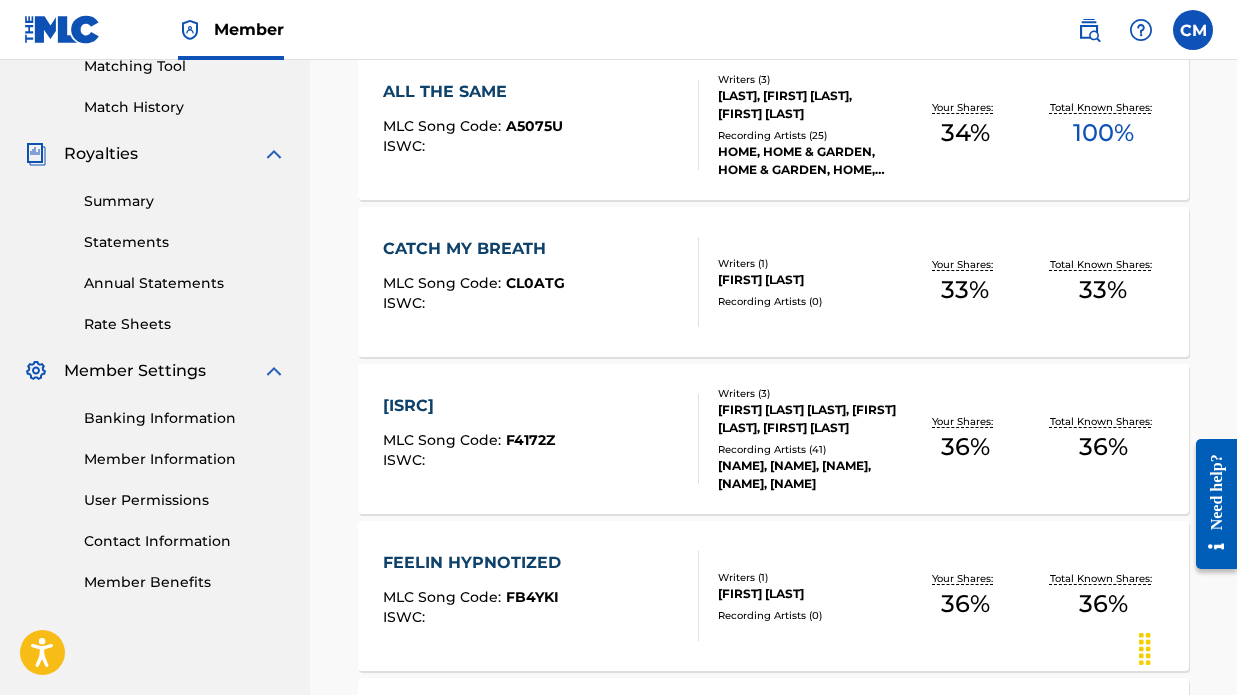 scroll, scrollTop: 627, scrollLeft: 0, axis: vertical 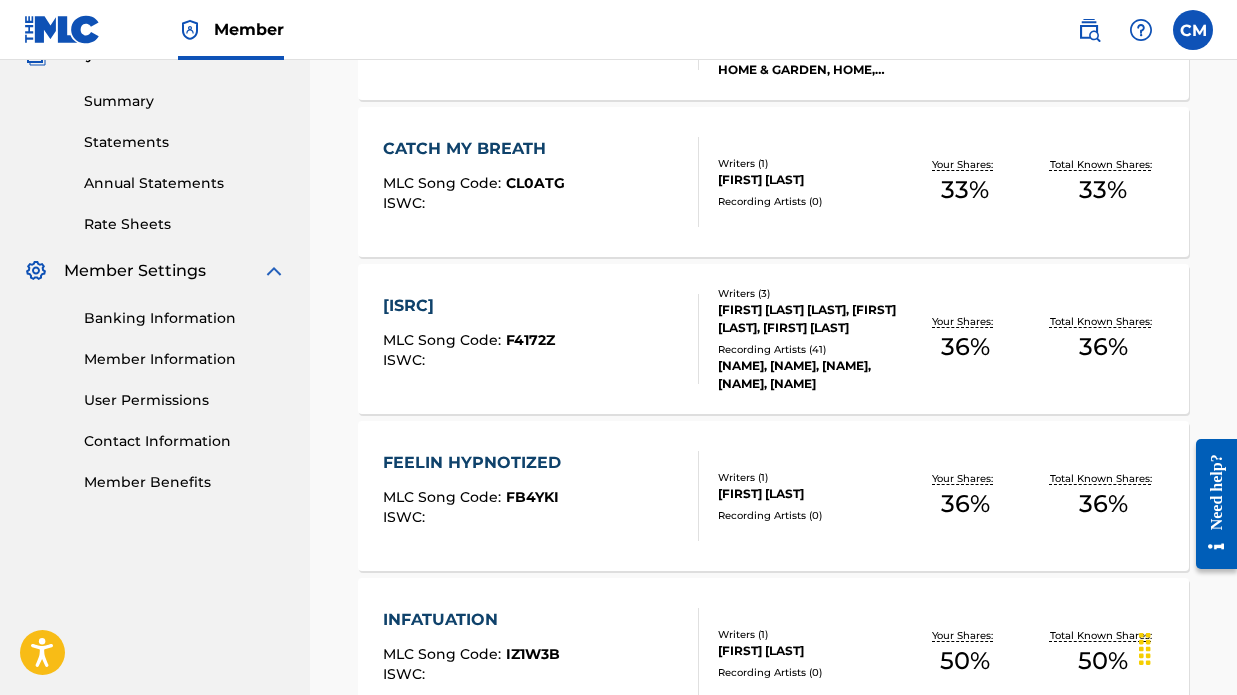 click on "CATCH MY BREATH" at bounding box center (474, 149) 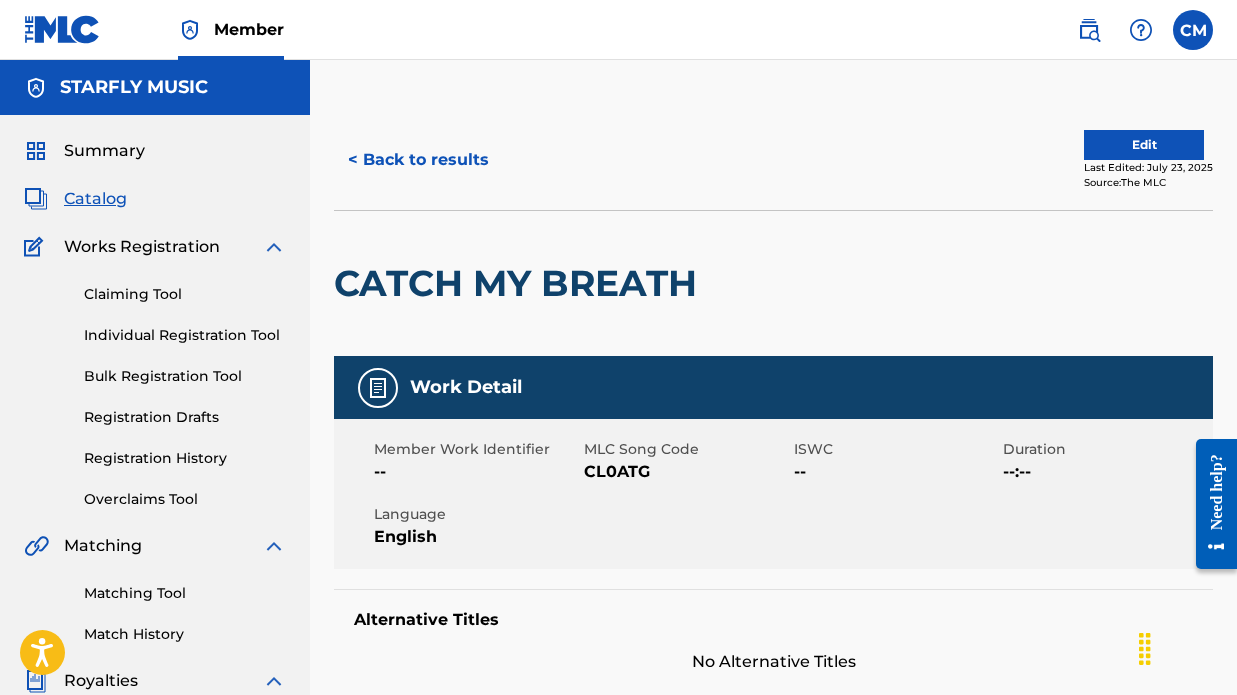 scroll, scrollTop: -1, scrollLeft: 0, axis: vertical 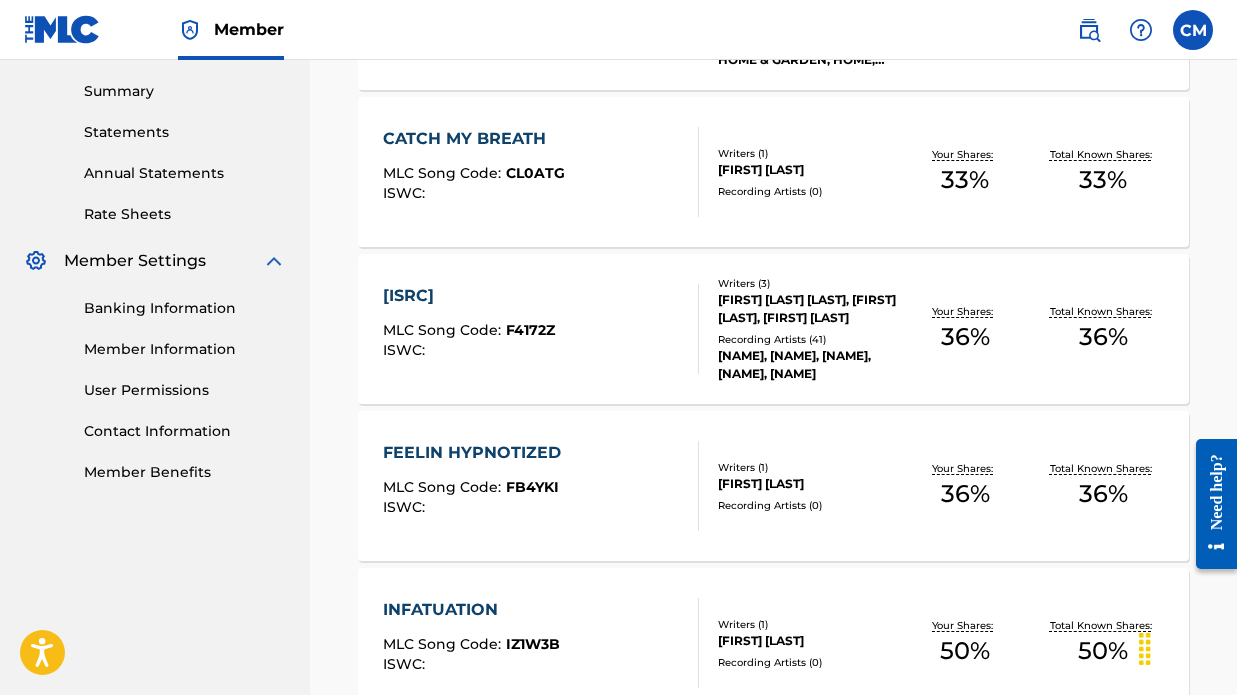 click on "[ISRC]" at bounding box center (469, 296) 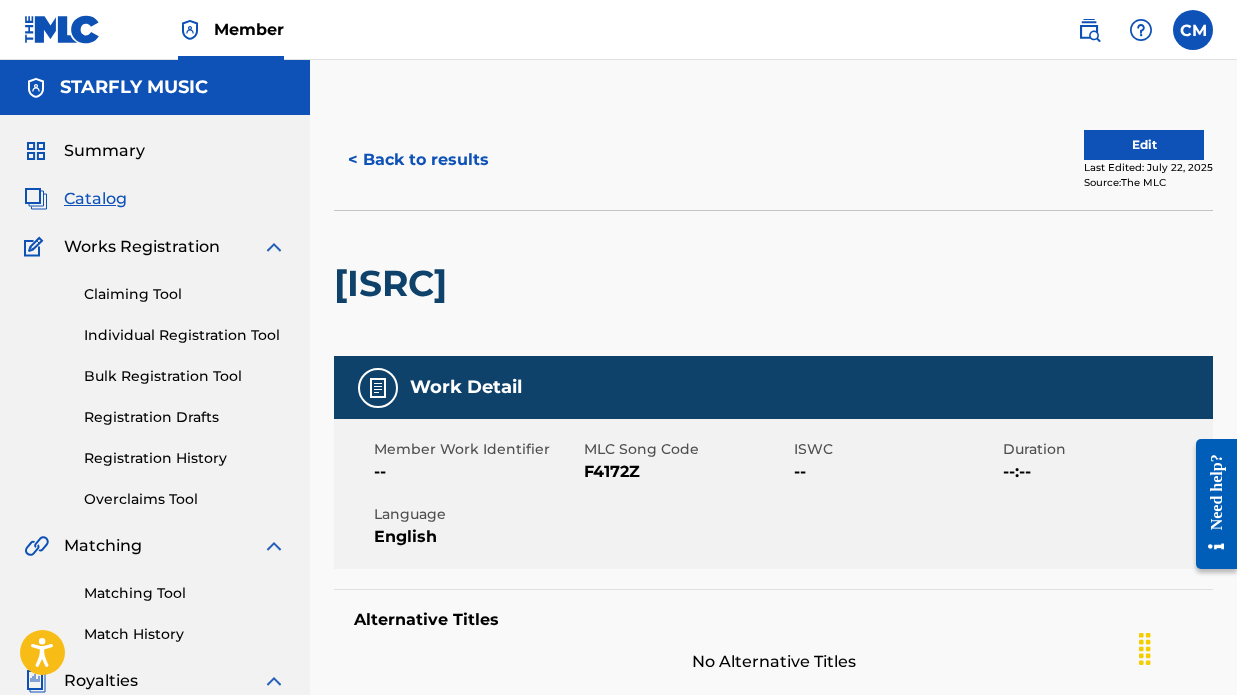 scroll, scrollTop: 0, scrollLeft: 0, axis: both 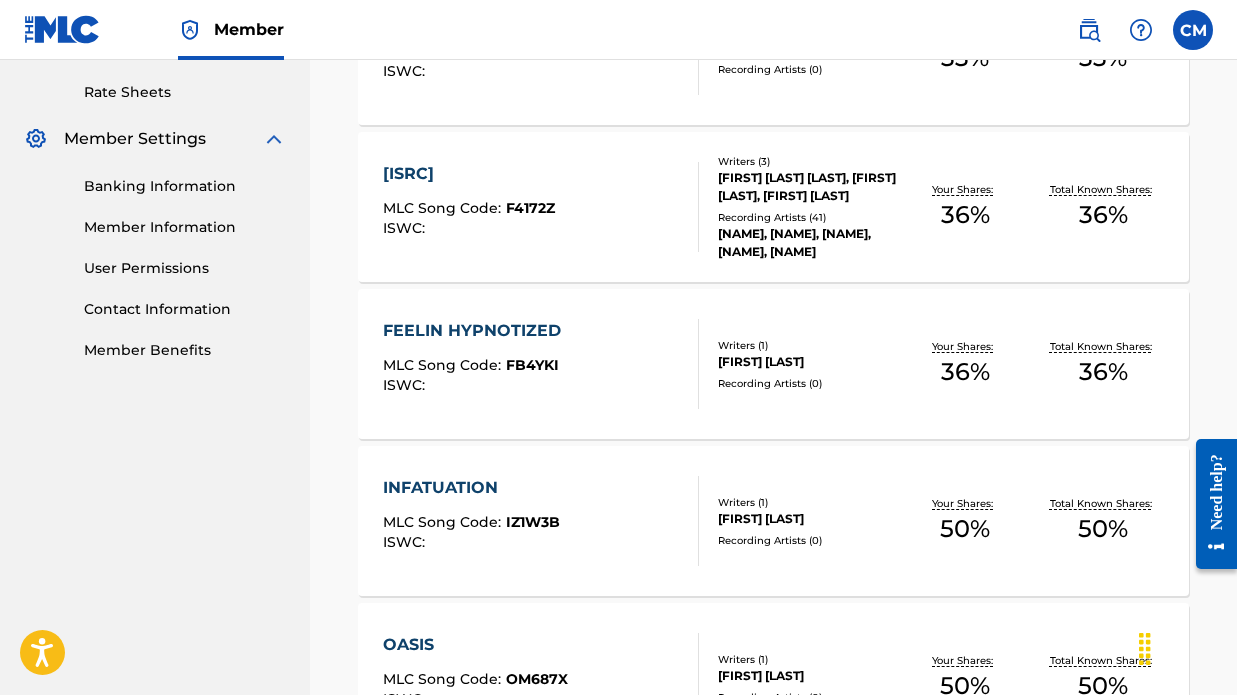 click on "[ISRC]" at bounding box center [469, 174] 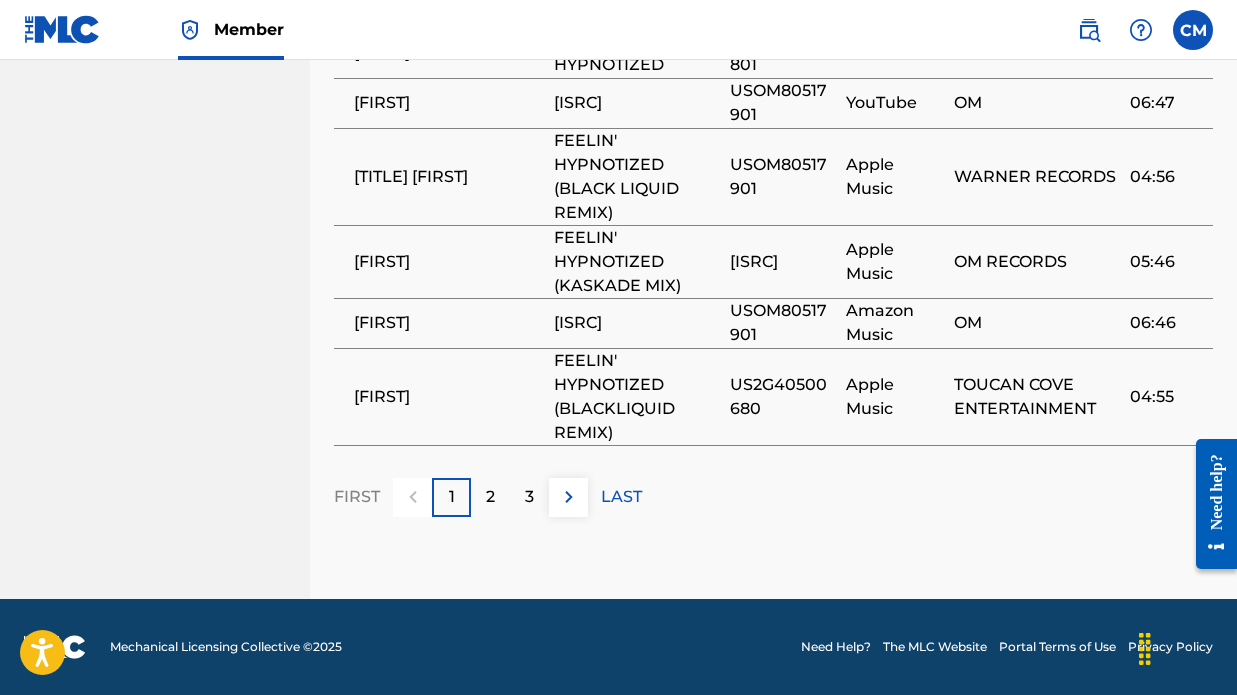 scroll, scrollTop: 1694, scrollLeft: 0, axis: vertical 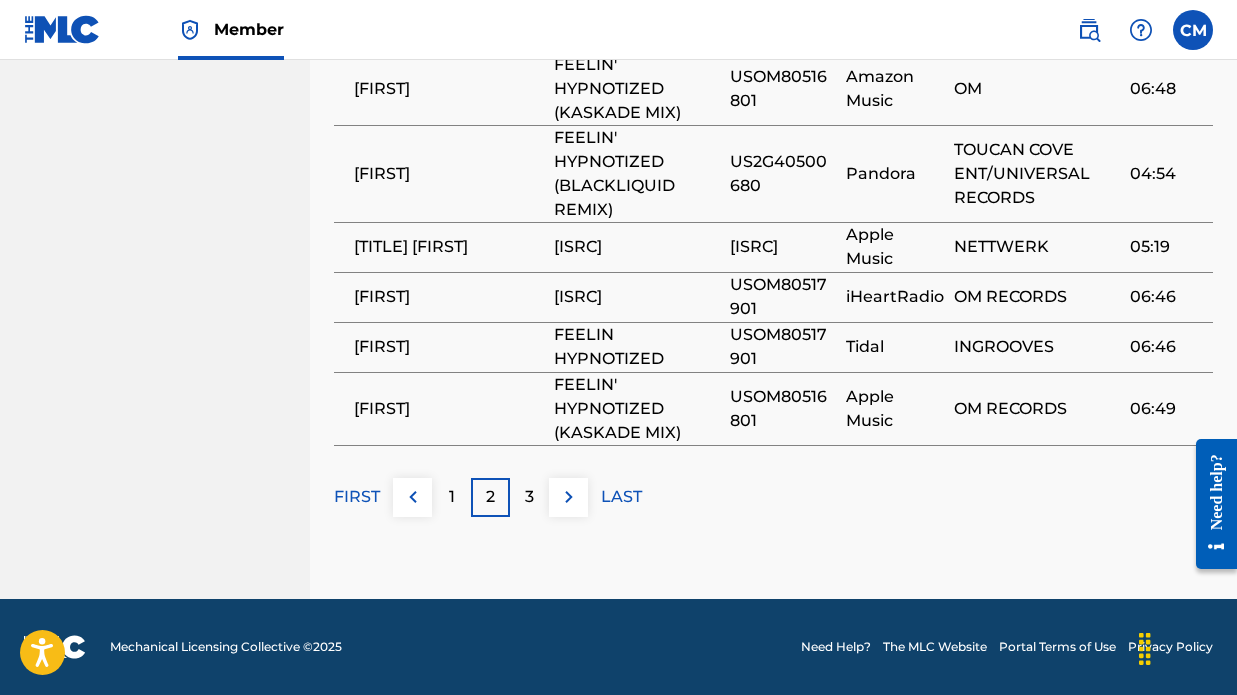 click on "3" at bounding box center [529, 497] 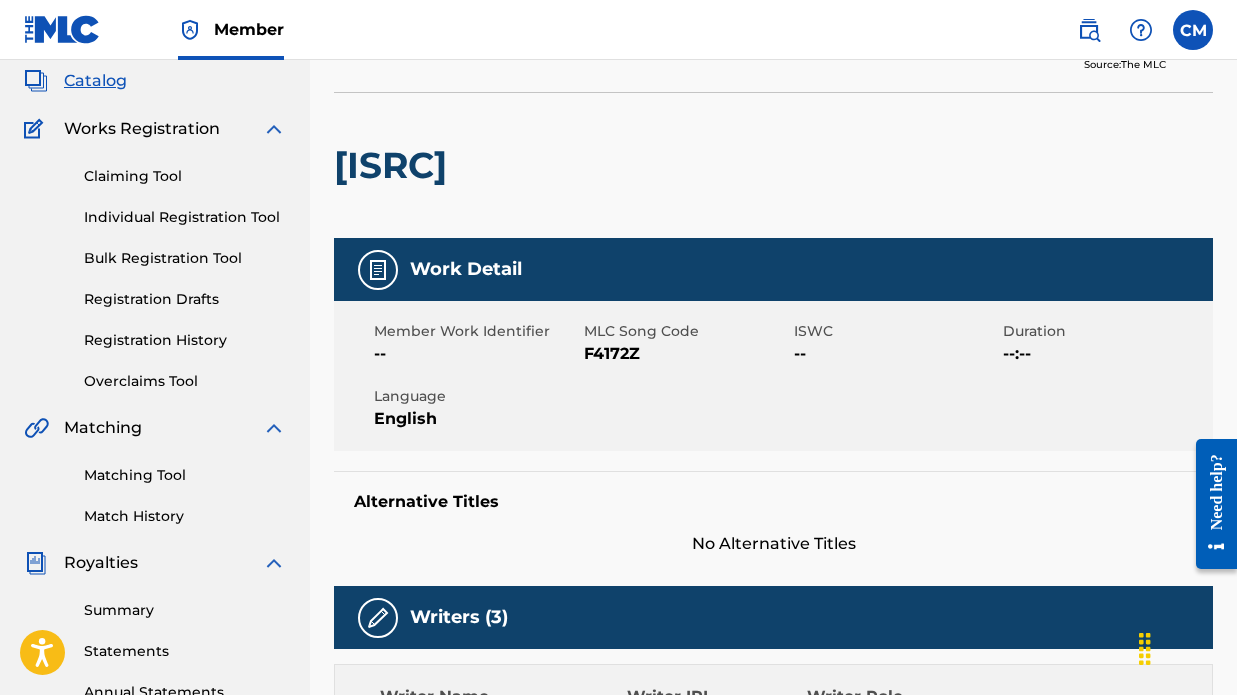 scroll, scrollTop: 128, scrollLeft: 0, axis: vertical 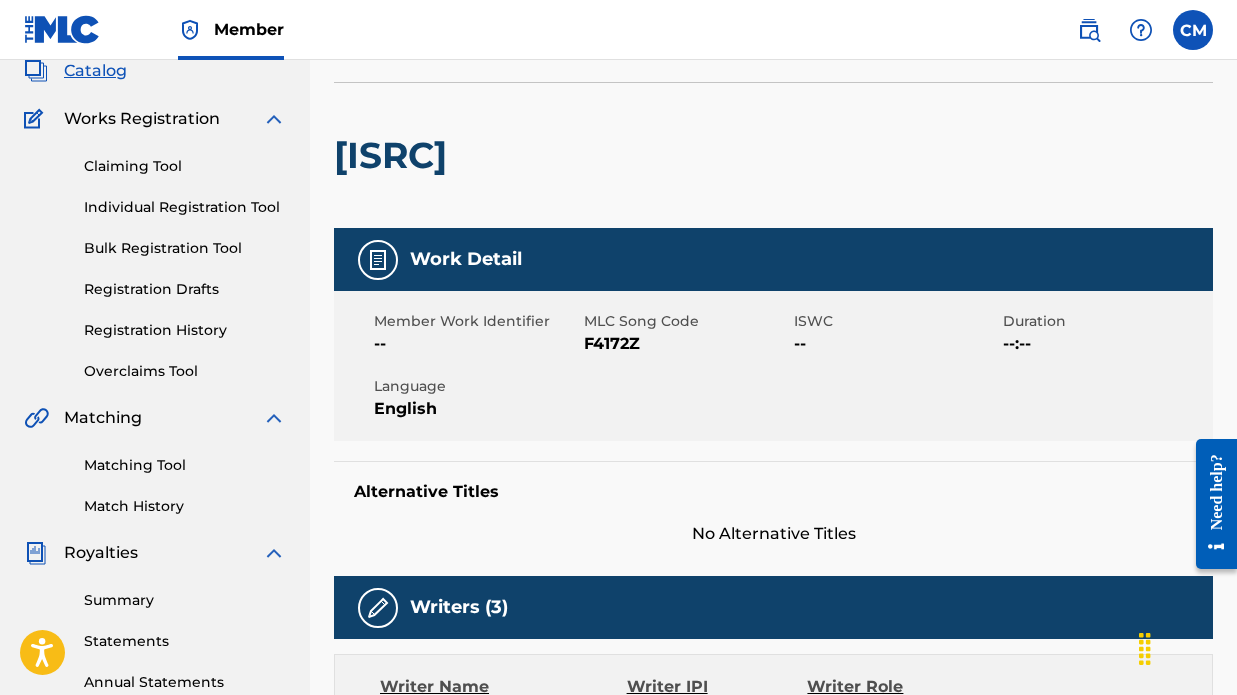 click on "Matching Tool" at bounding box center [185, 465] 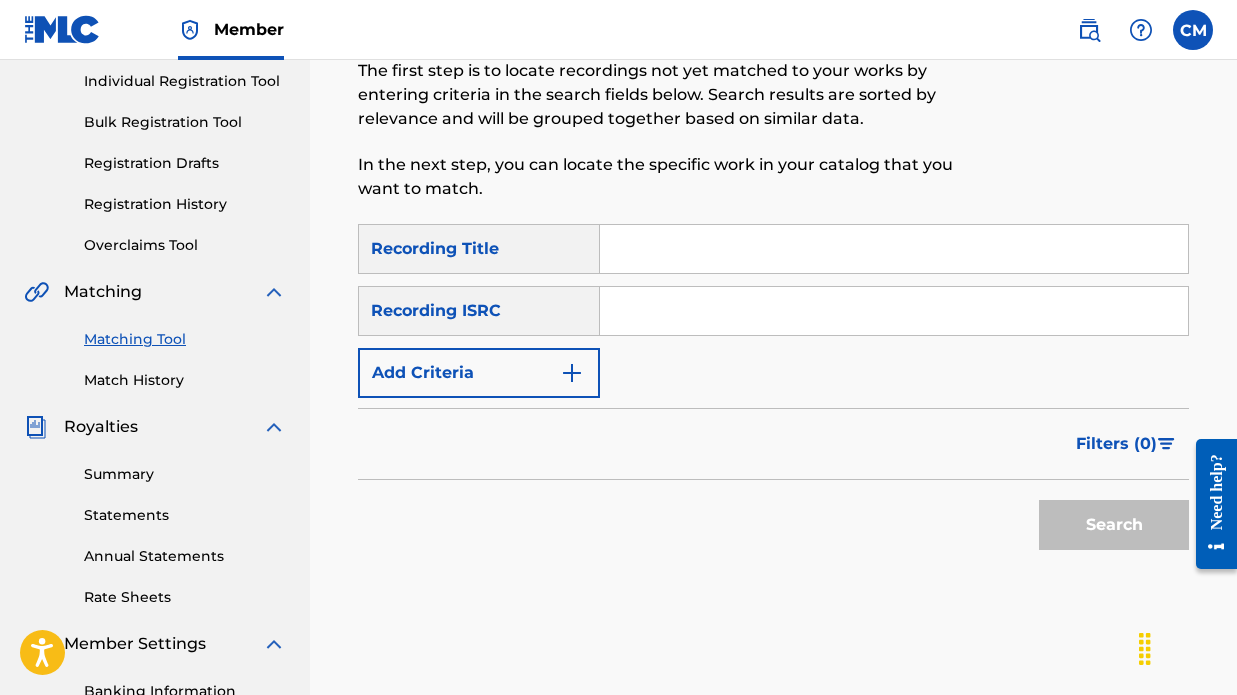 scroll, scrollTop: 235, scrollLeft: 0, axis: vertical 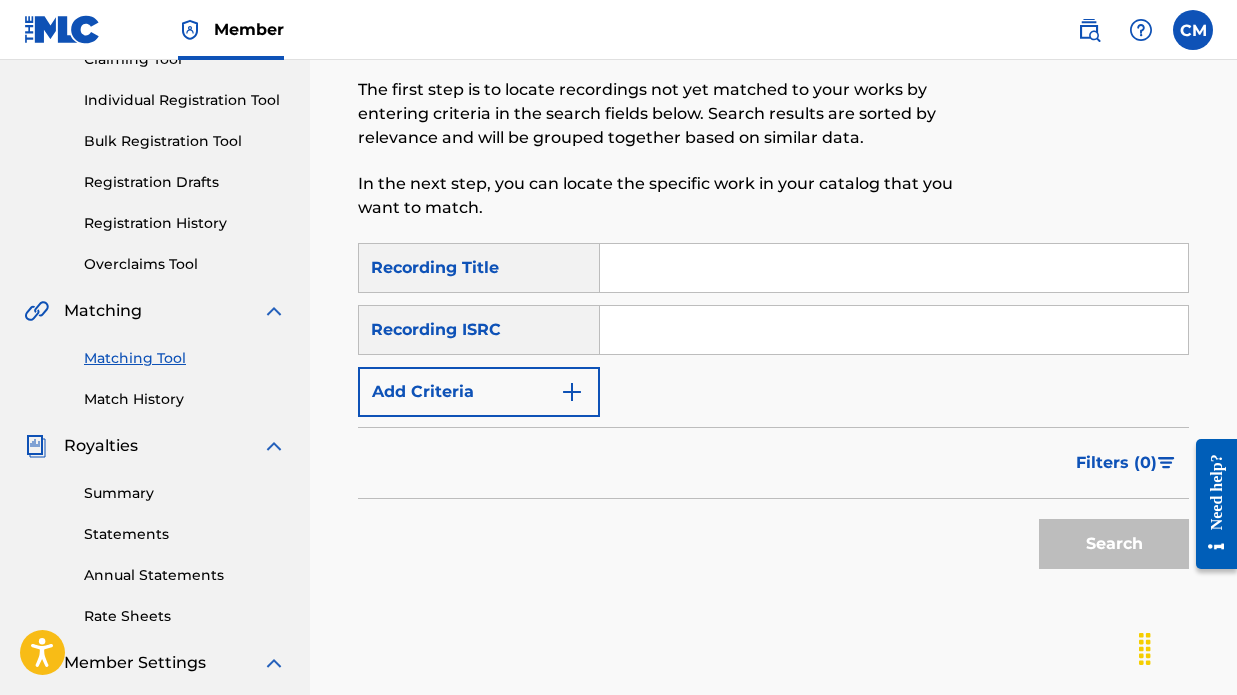 click on "Match History" at bounding box center [185, 399] 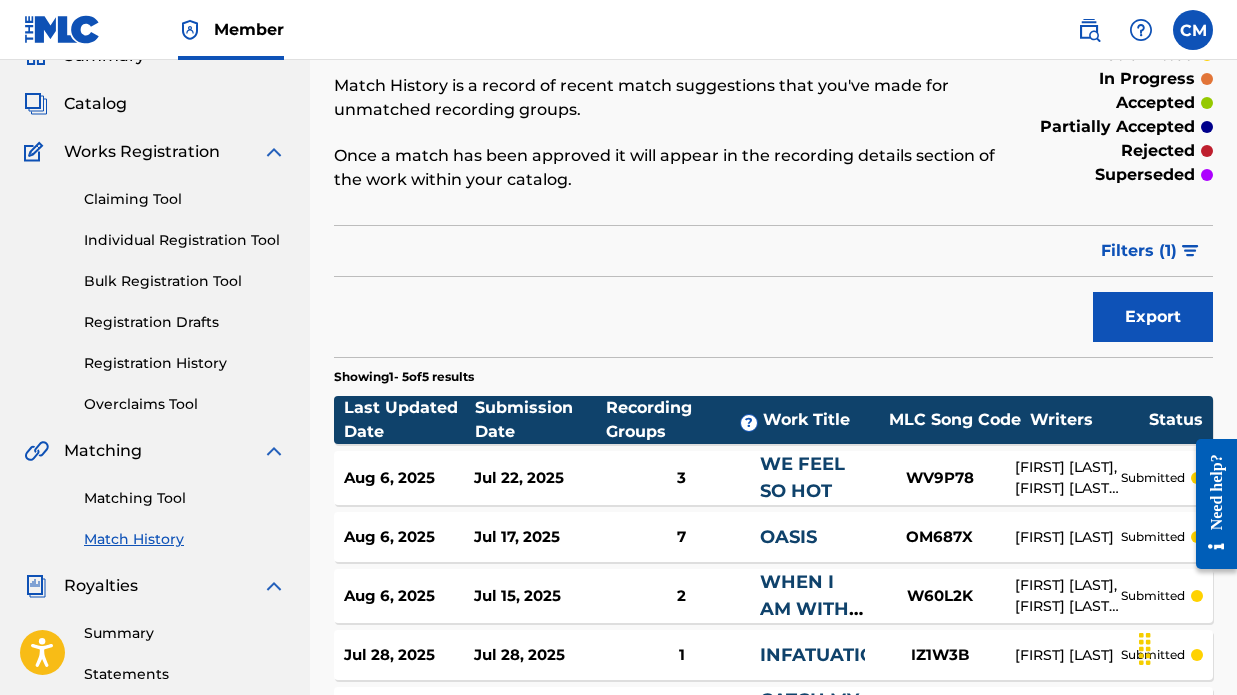 scroll, scrollTop: 74, scrollLeft: 0, axis: vertical 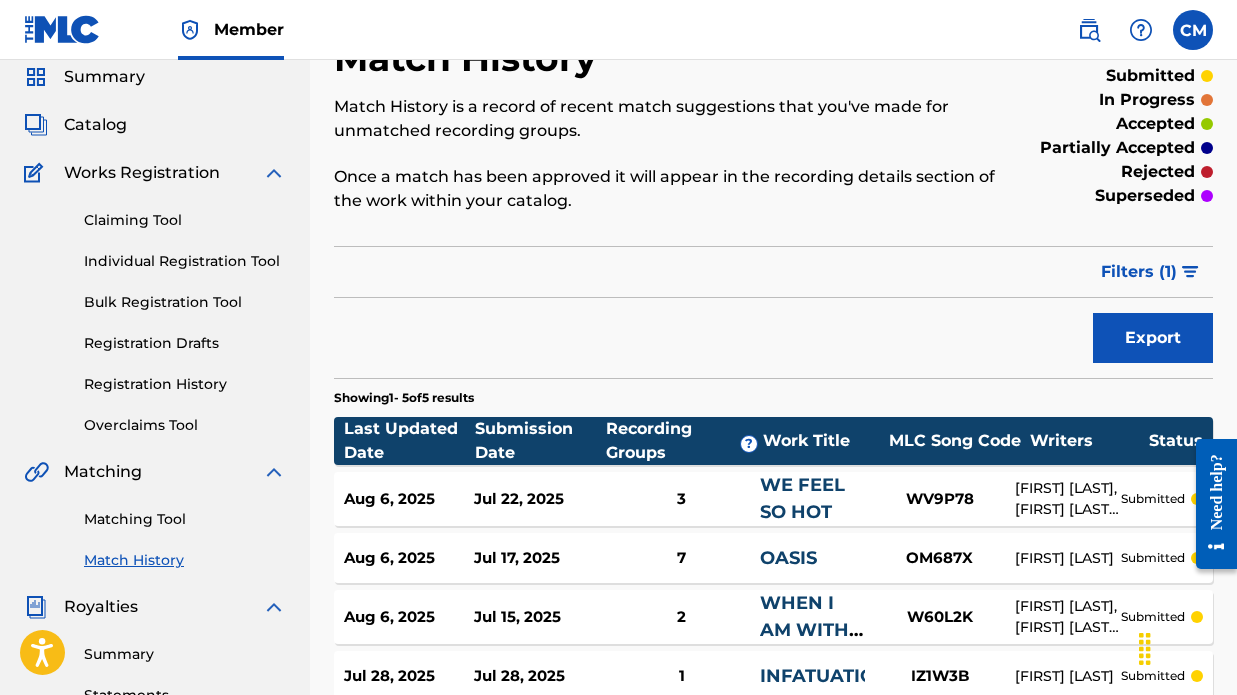 click on "Matching Tool" at bounding box center [185, 519] 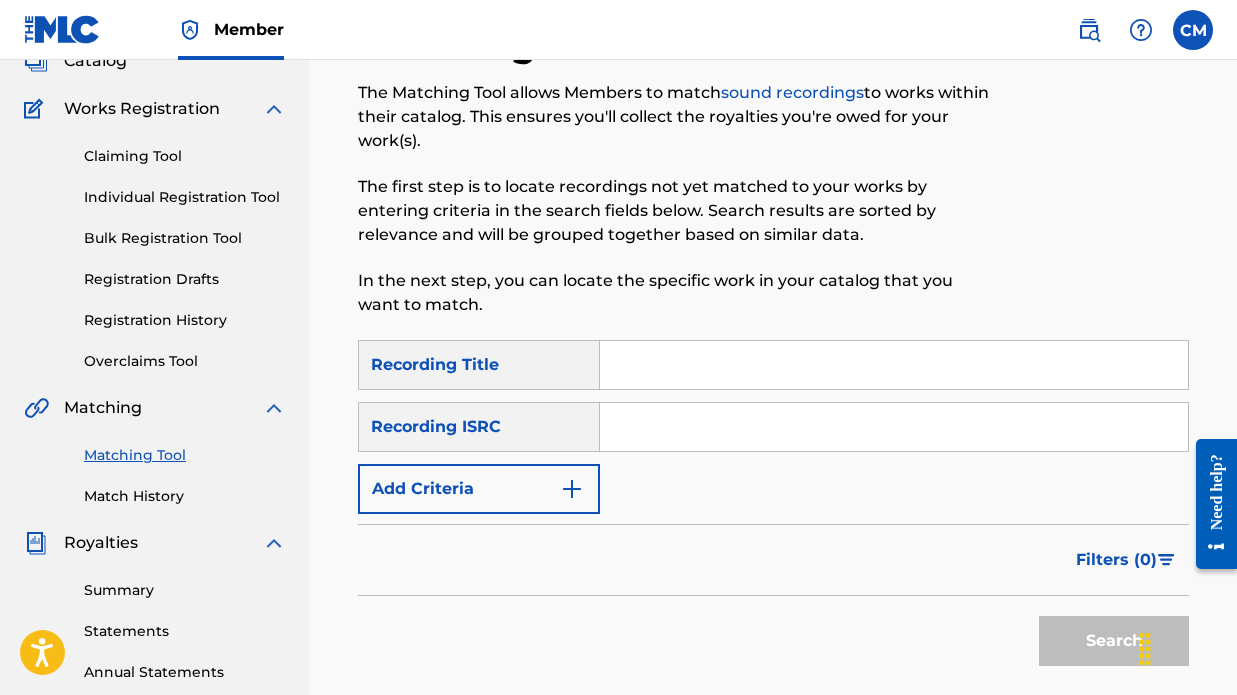 scroll, scrollTop: 55, scrollLeft: 0, axis: vertical 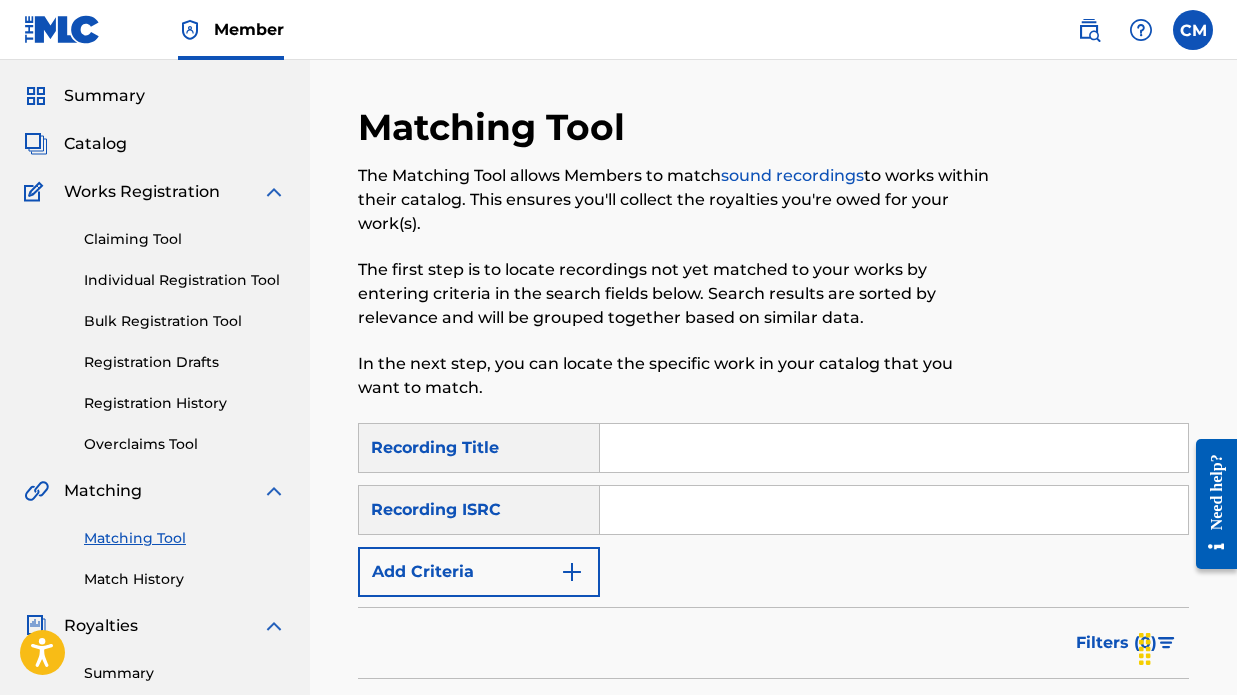 click on "Catalog" at bounding box center (95, 144) 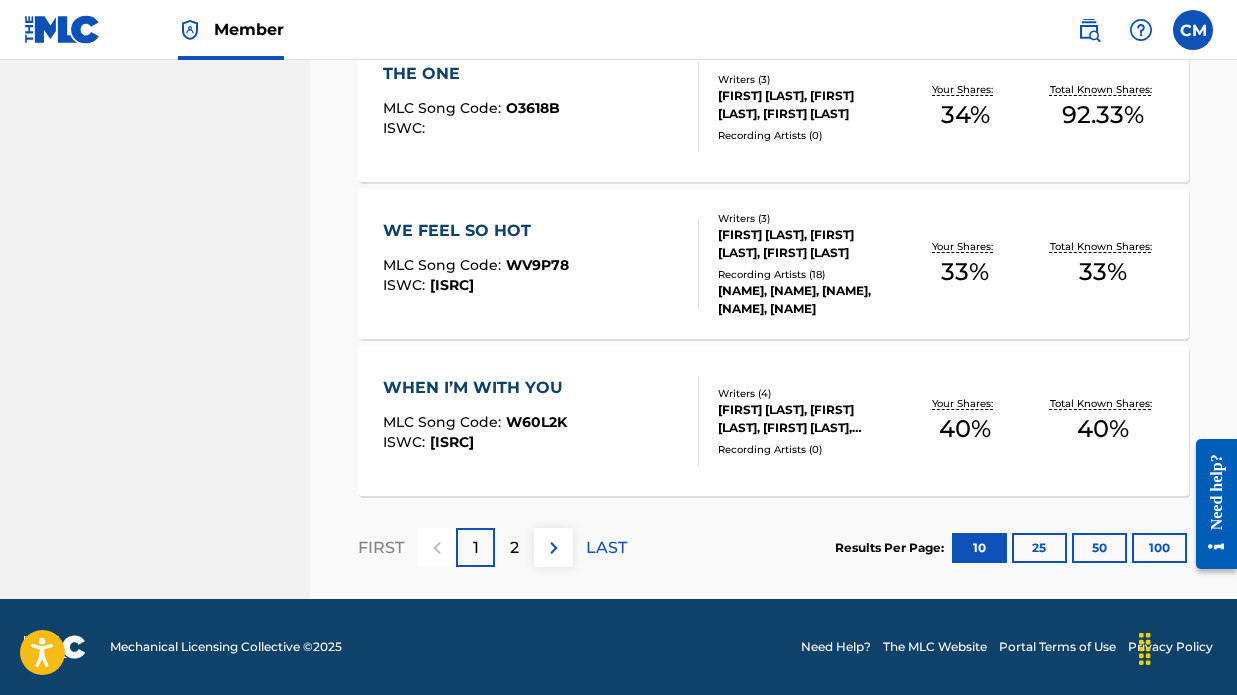 scroll, scrollTop: 1644, scrollLeft: 0, axis: vertical 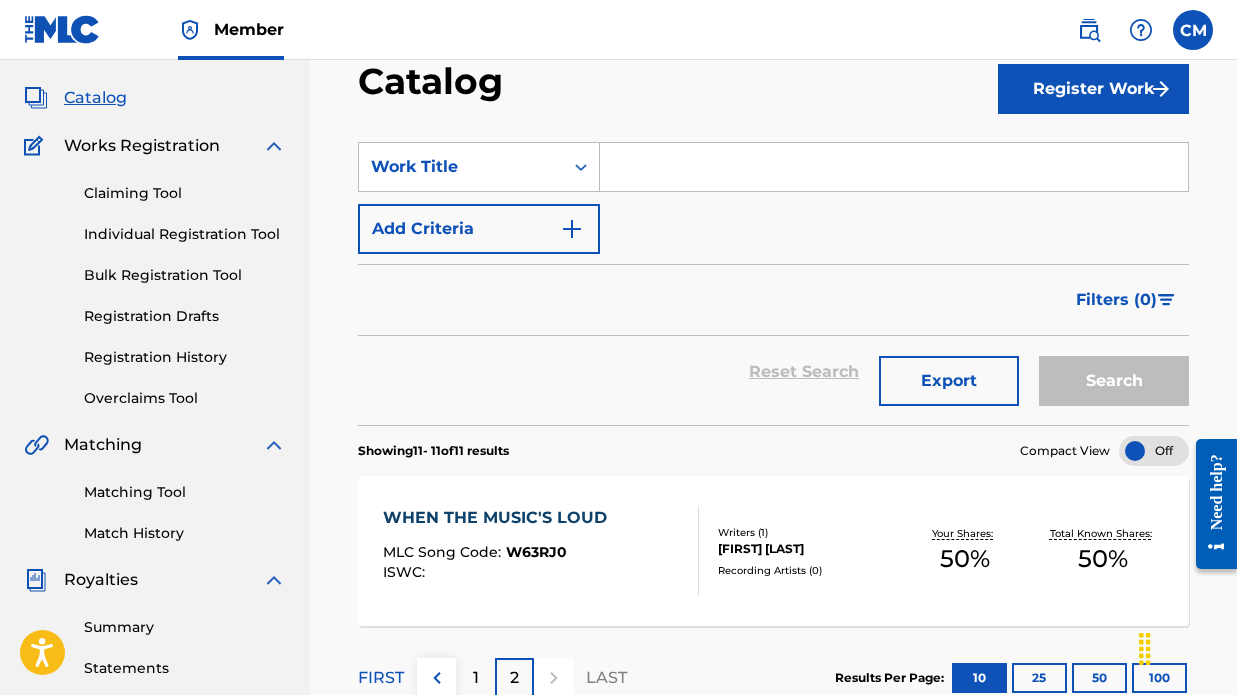 click on "WHEN THE MUSIC'S LOUD" at bounding box center [500, 518] 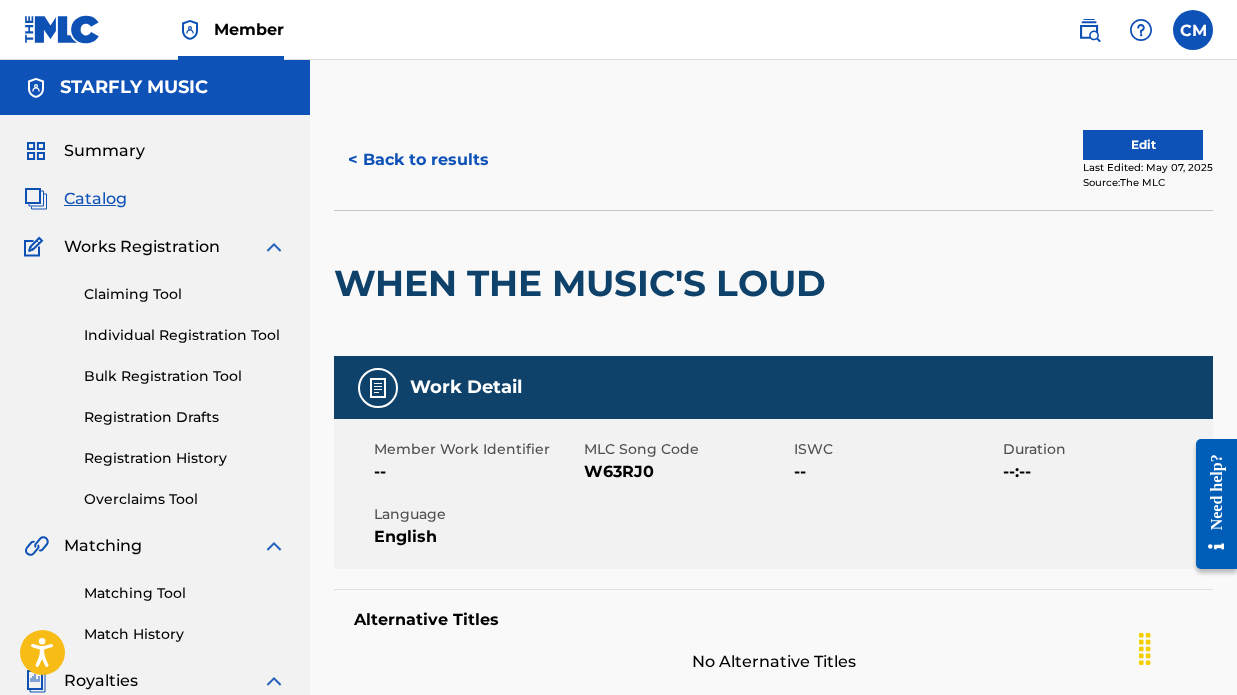 scroll, scrollTop: 0, scrollLeft: 0, axis: both 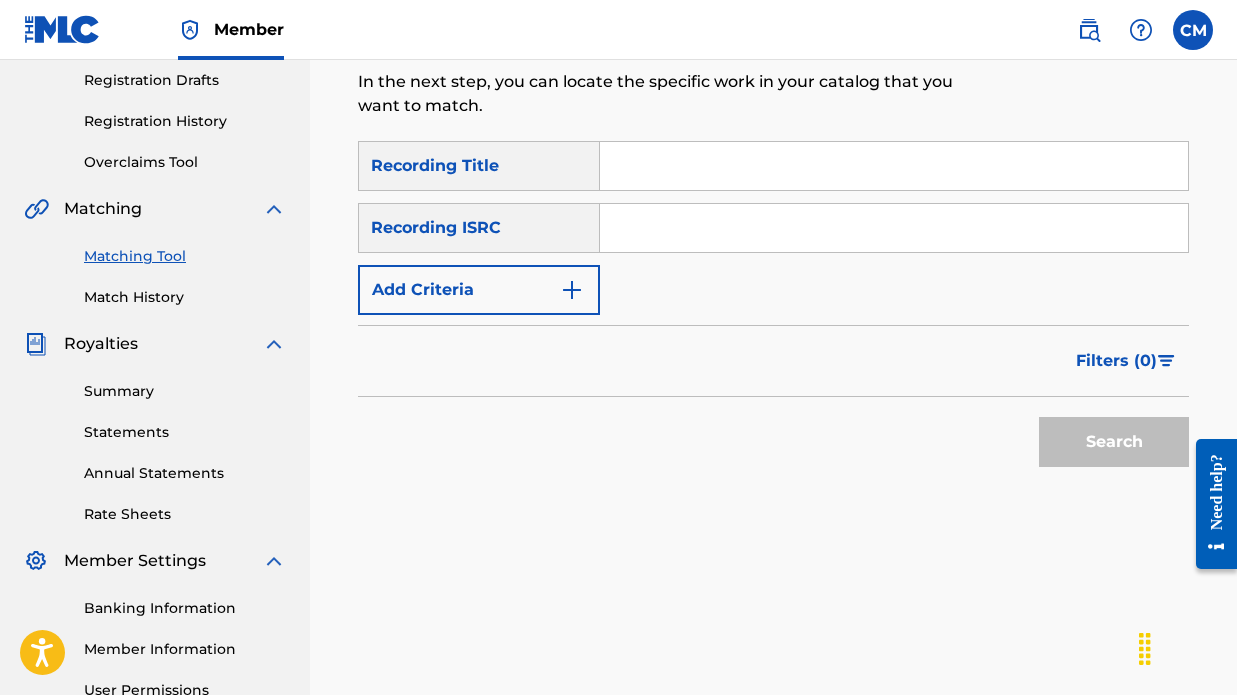 click on "Match History" at bounding box center [185, 297] 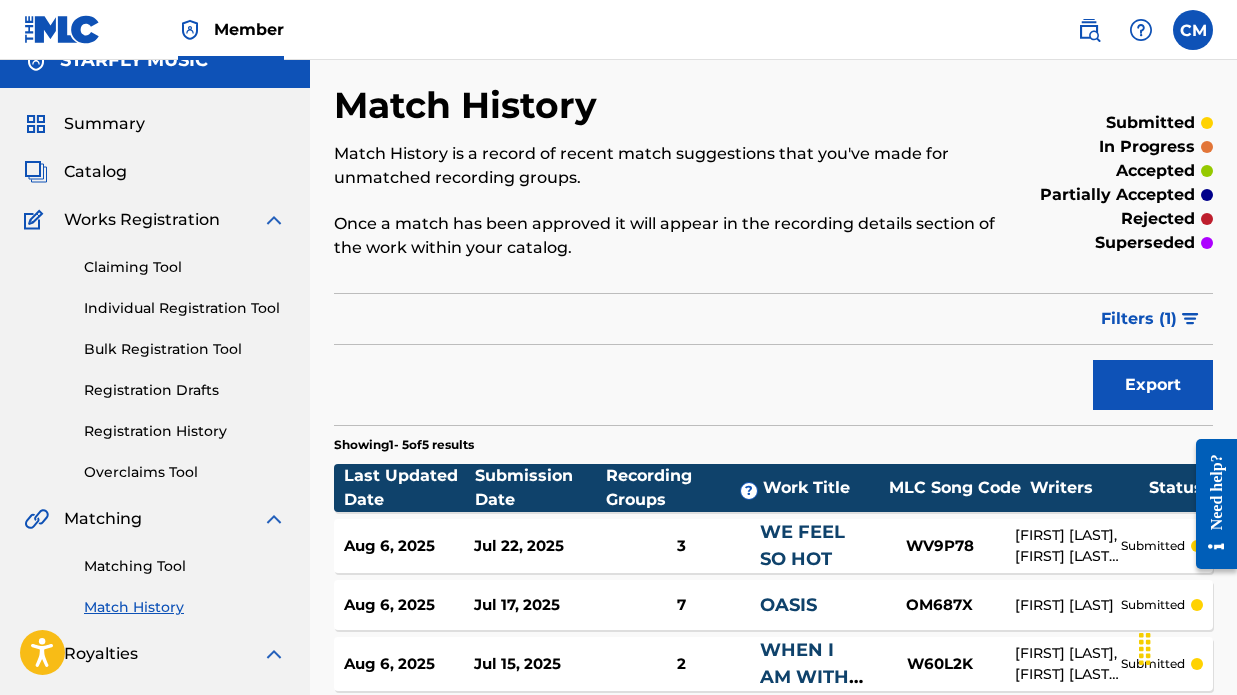 scroll, scrollTop: 38, scrollLeft: 0, axis: vertical 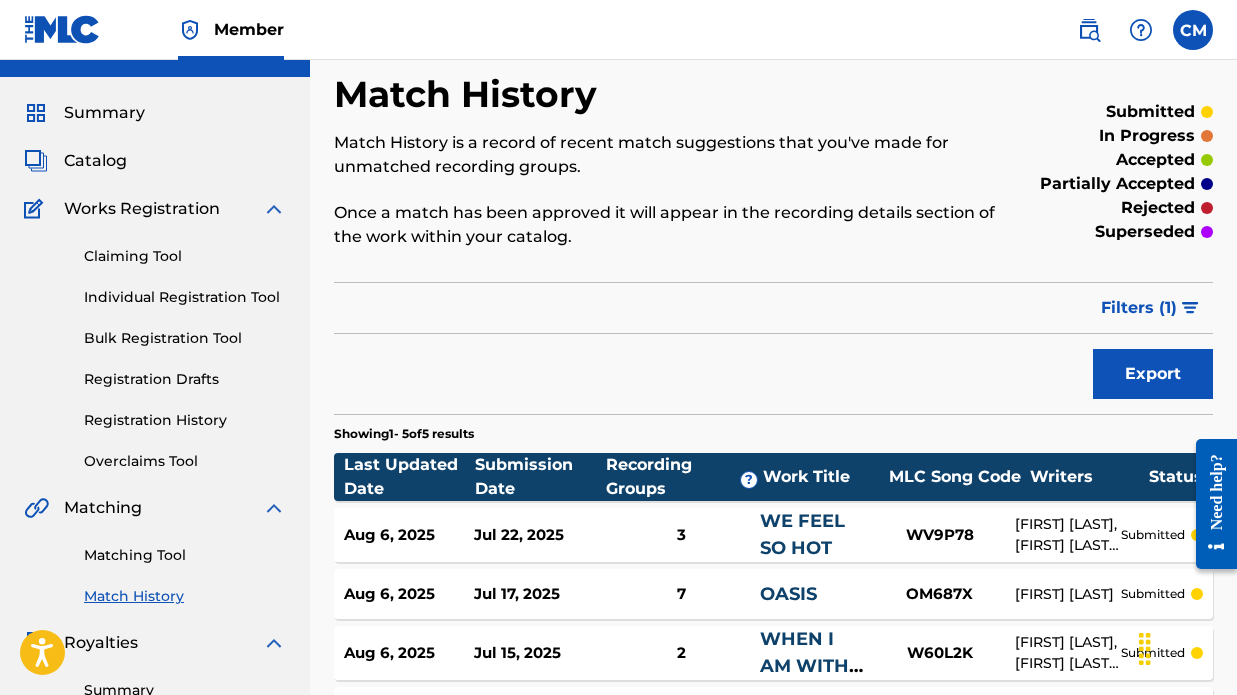 click on "Matching Tool" at bounding box center [185, 555] 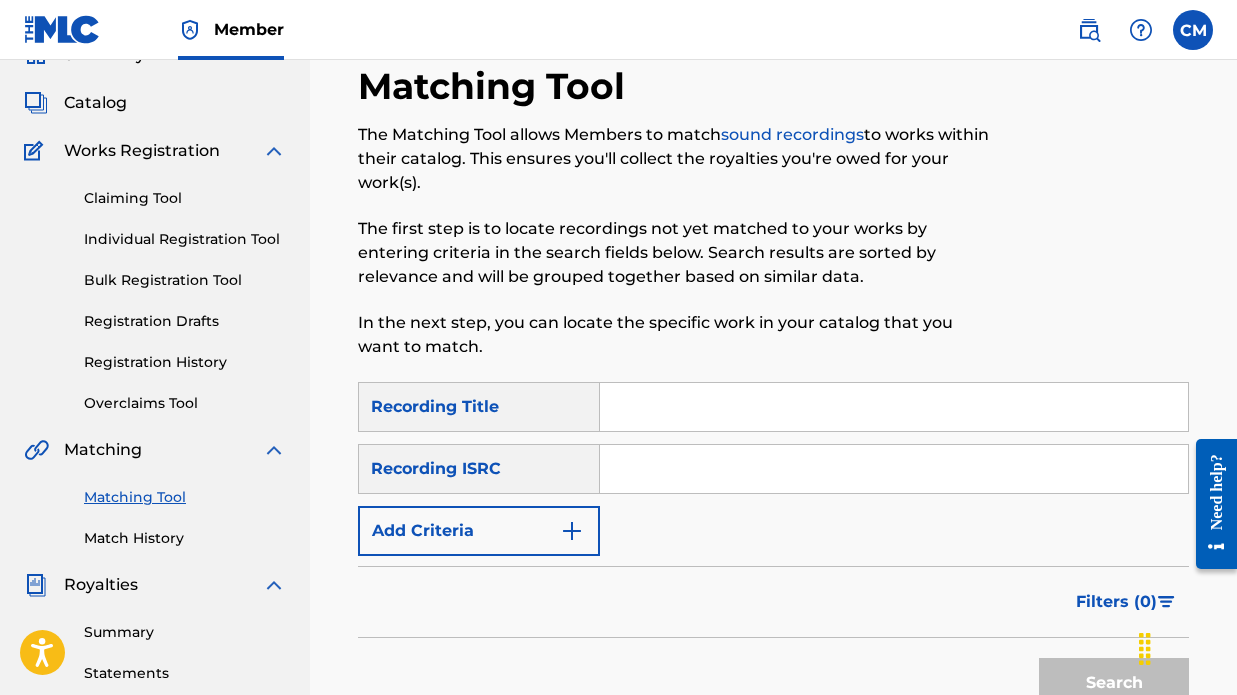 scroll, scrollTop: 113, scrollLeft: 0, axis: vertical 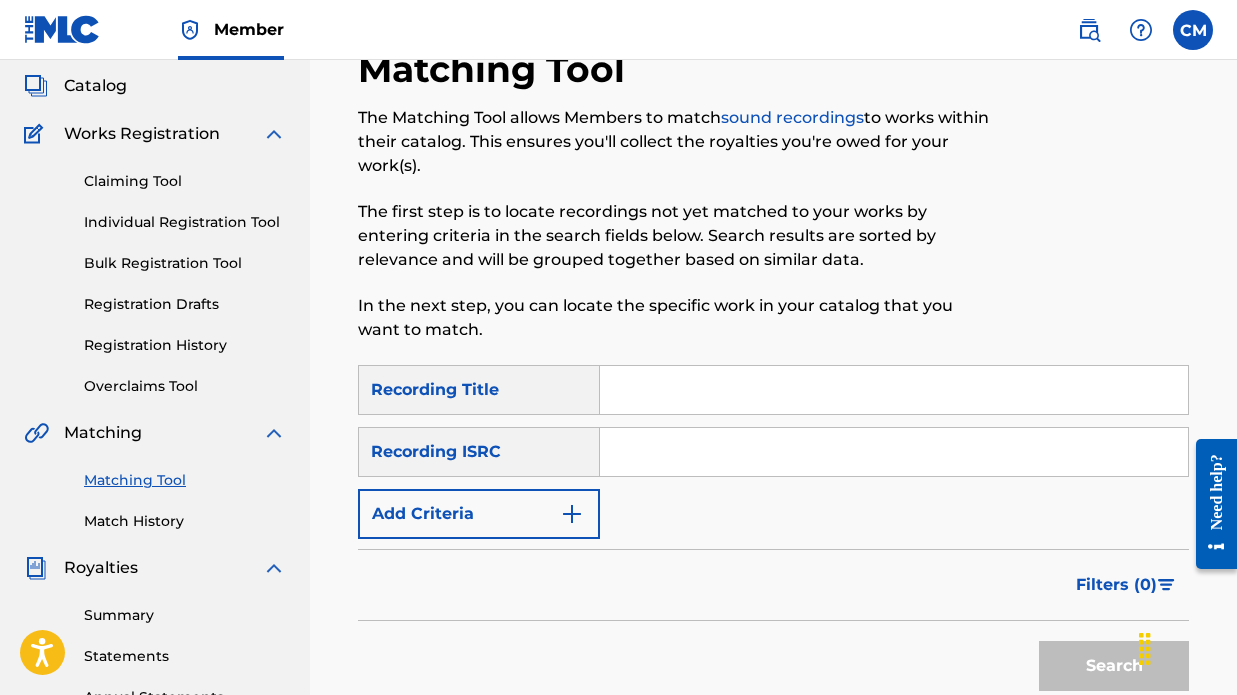 click on "Add Criteria" at bounding box center [479, 514] 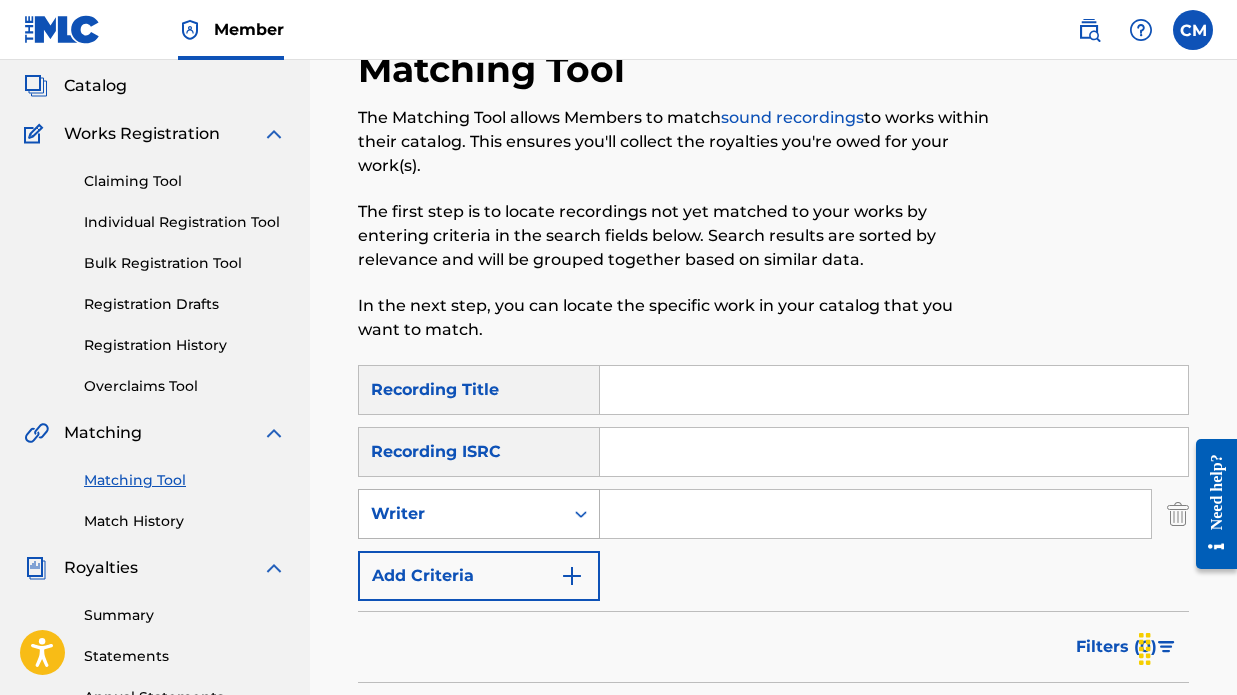 scroll, scrollTop: 197, scrollLeft: 0, axis: vertical 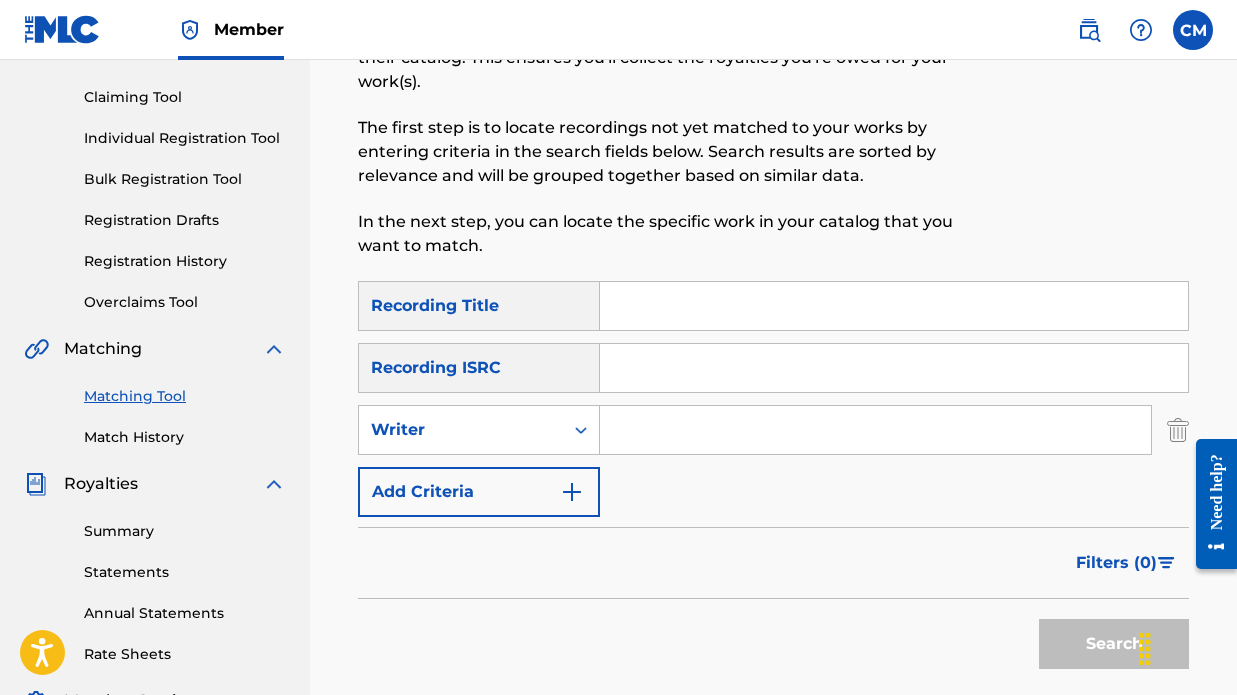 click on "Add Criteria" at bounding box center (479, 492) 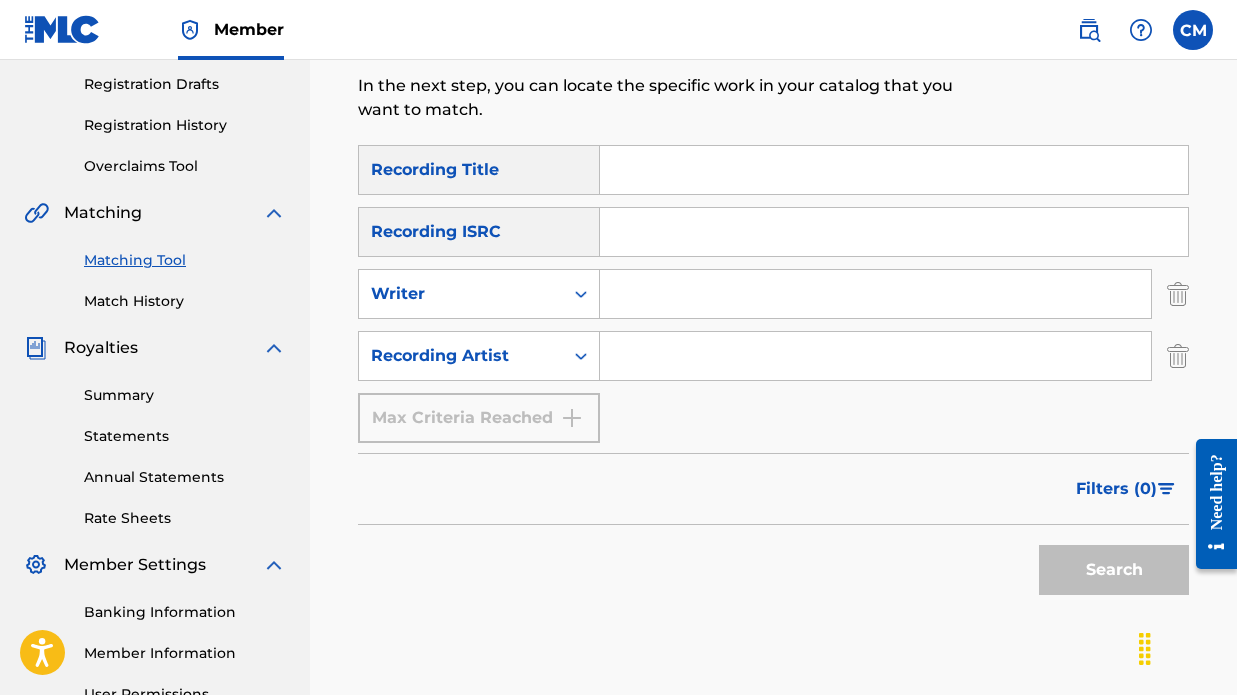 scroll, scrollTop: 337, scrollLeft: 0, axis: vertical 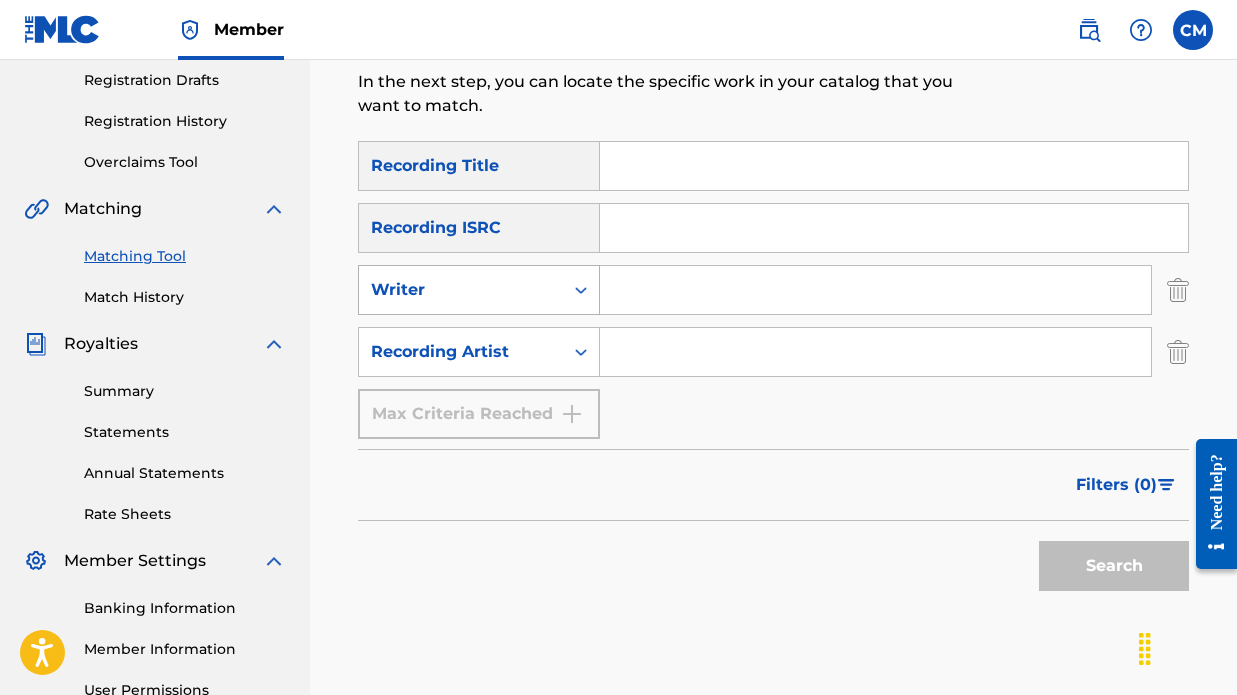 click on "Writer" at bounding box center (461, 290) 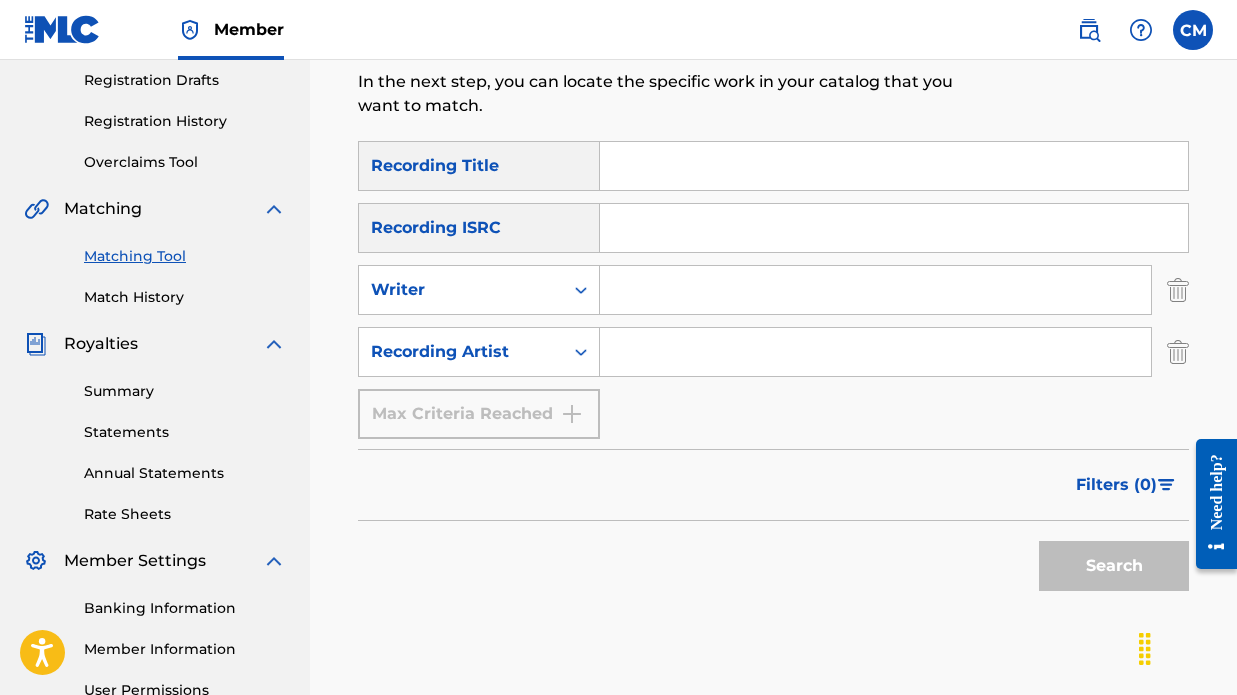 click on "Writer" at bounding box center (461, 290) 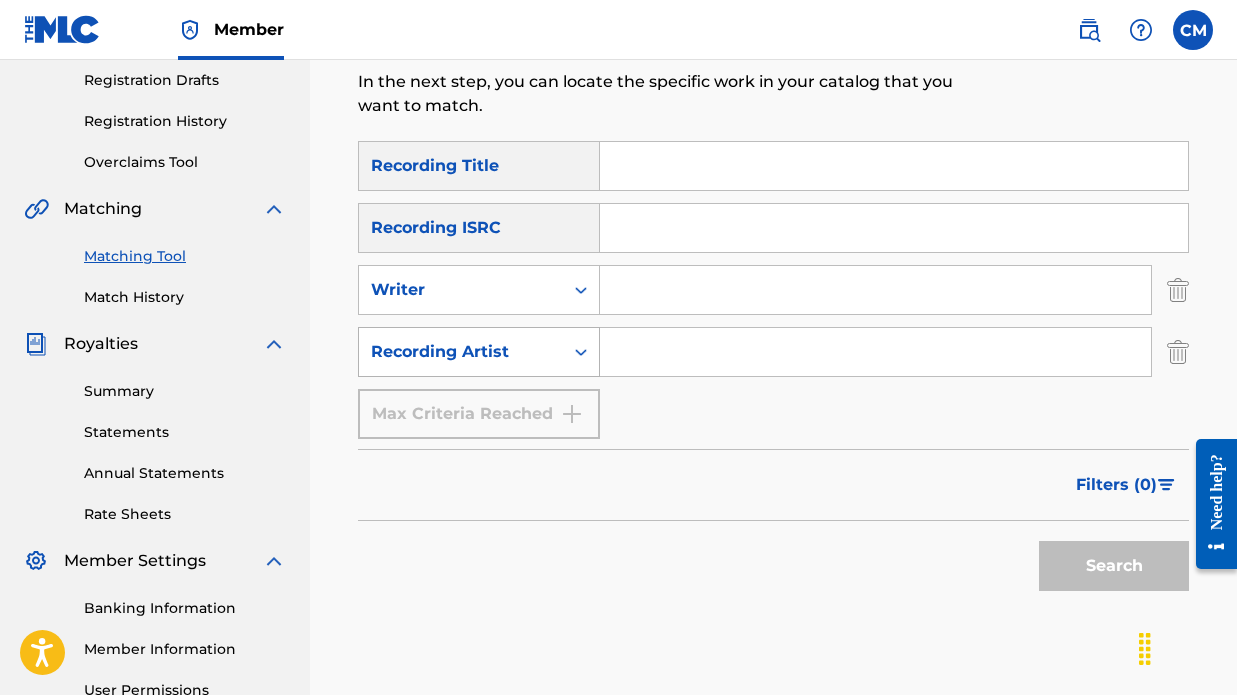 click on "Recording Artist" at bounding box center [461, 352] 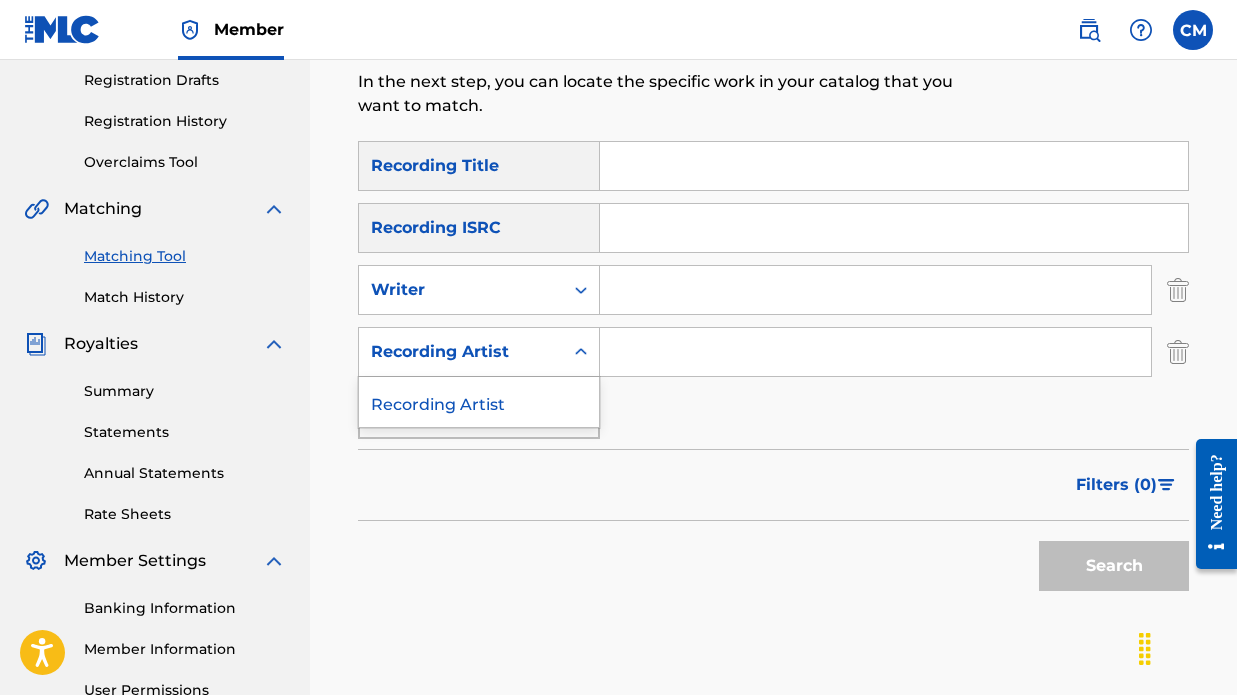 click on "Recording Artist" at bounding box center [461, 352] 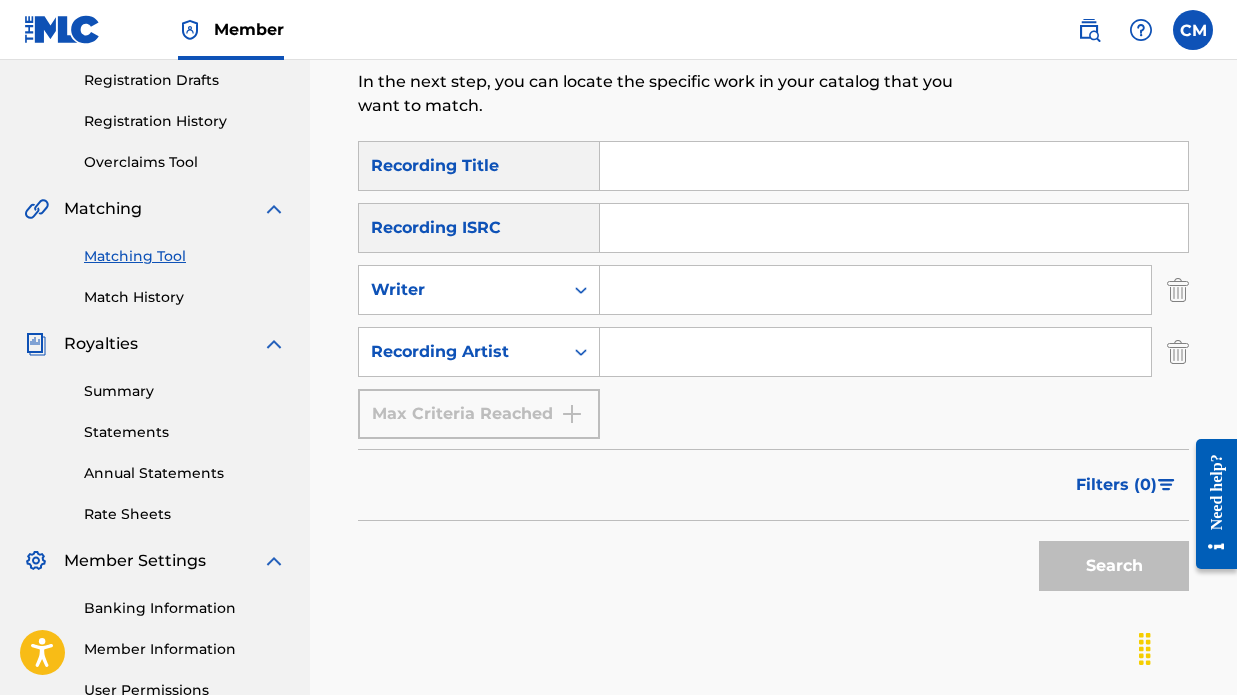 click at bounding box center [894, 228] 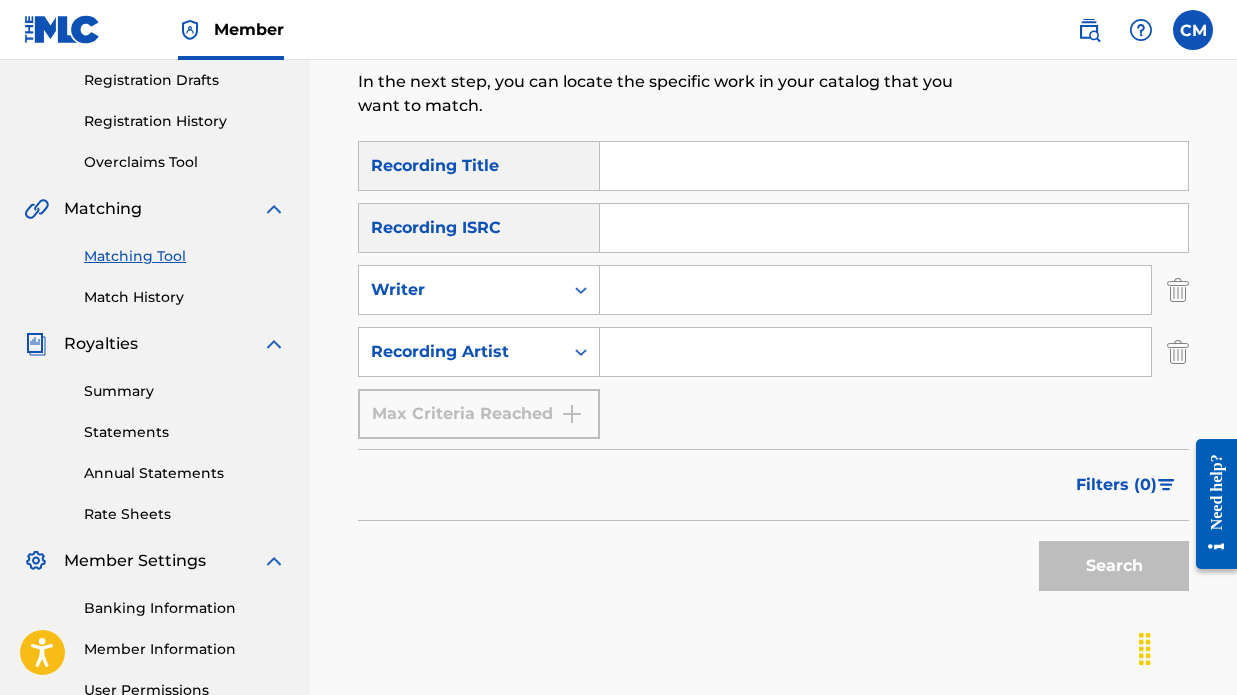paste on "[ISRC]" 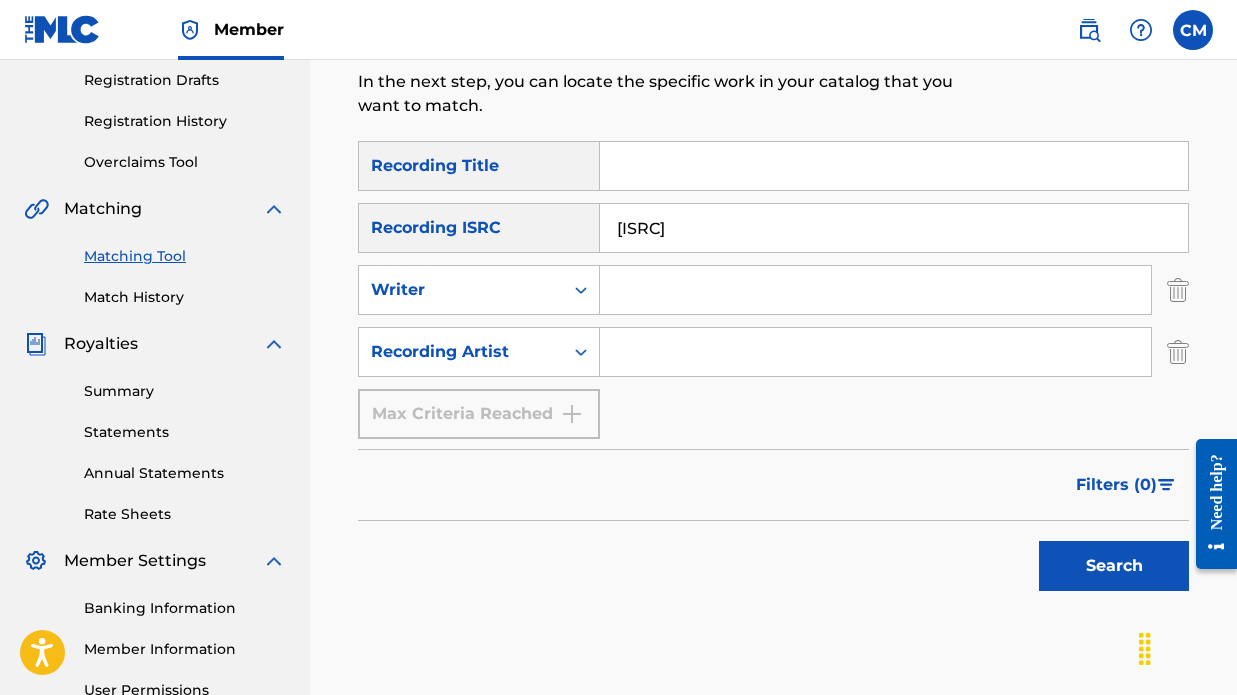 type on "[ISRC]" 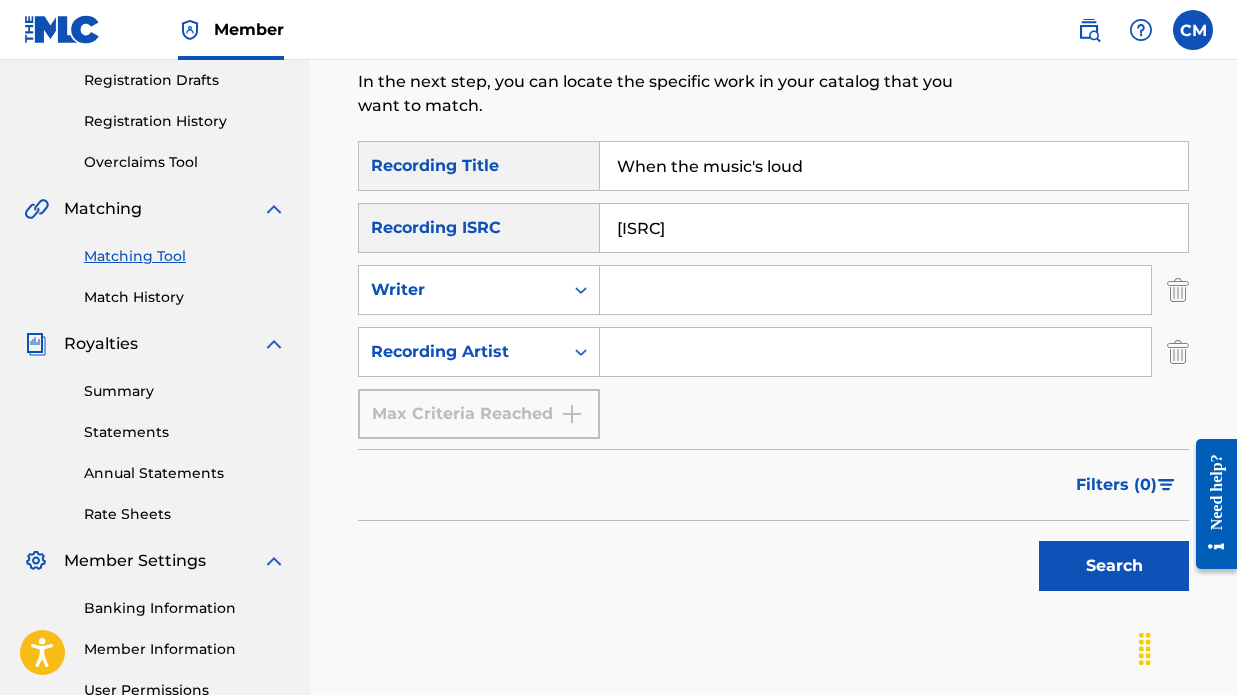 type on "When the music's loud" 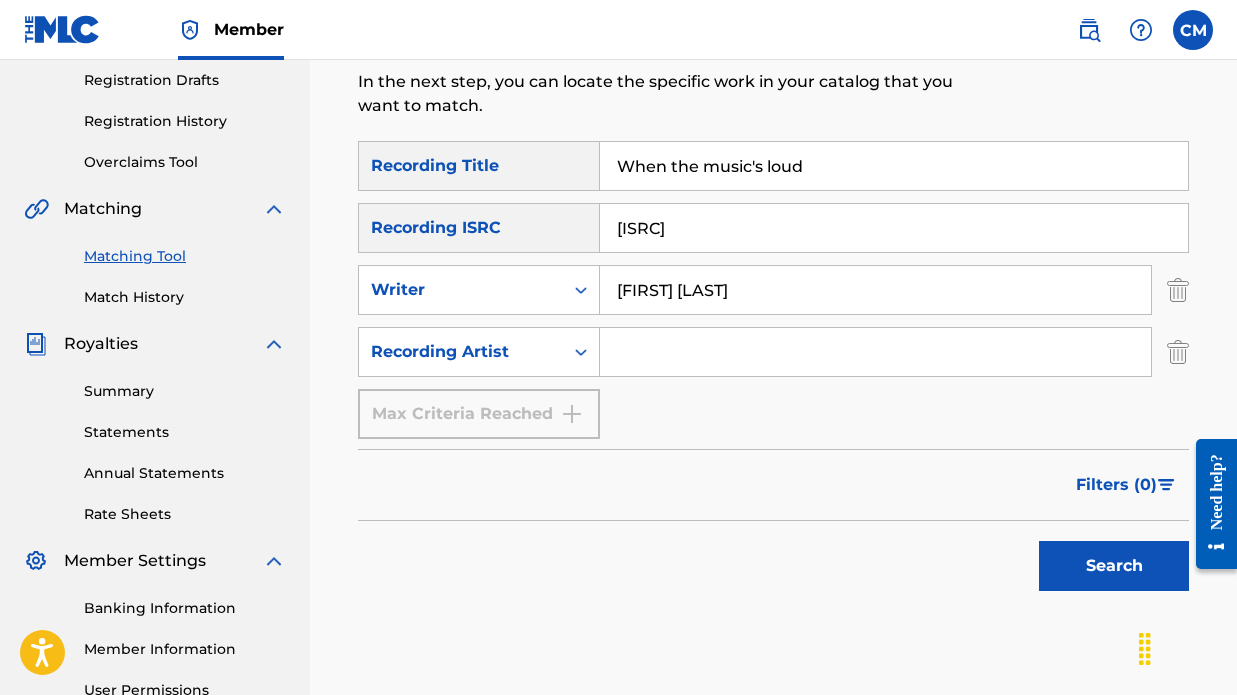 type on "[FIRST] [LAST]" 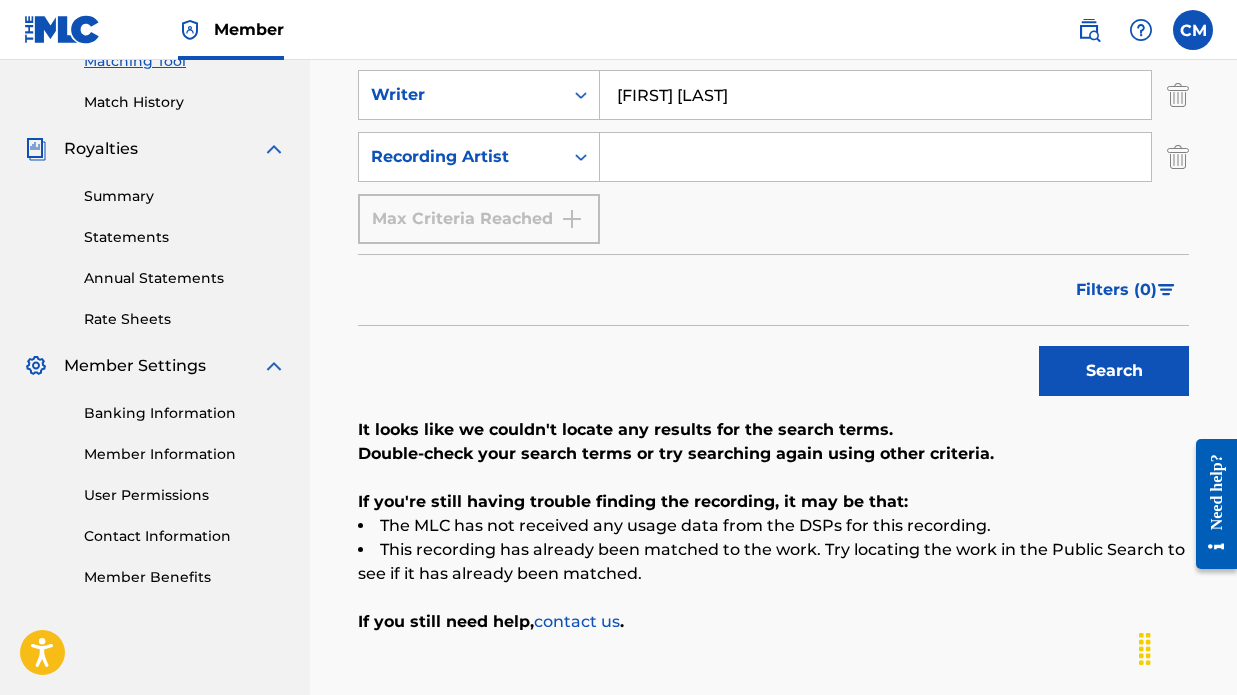 scroll, scrollTop: 376, scrollLeft: 0, axis: vertical 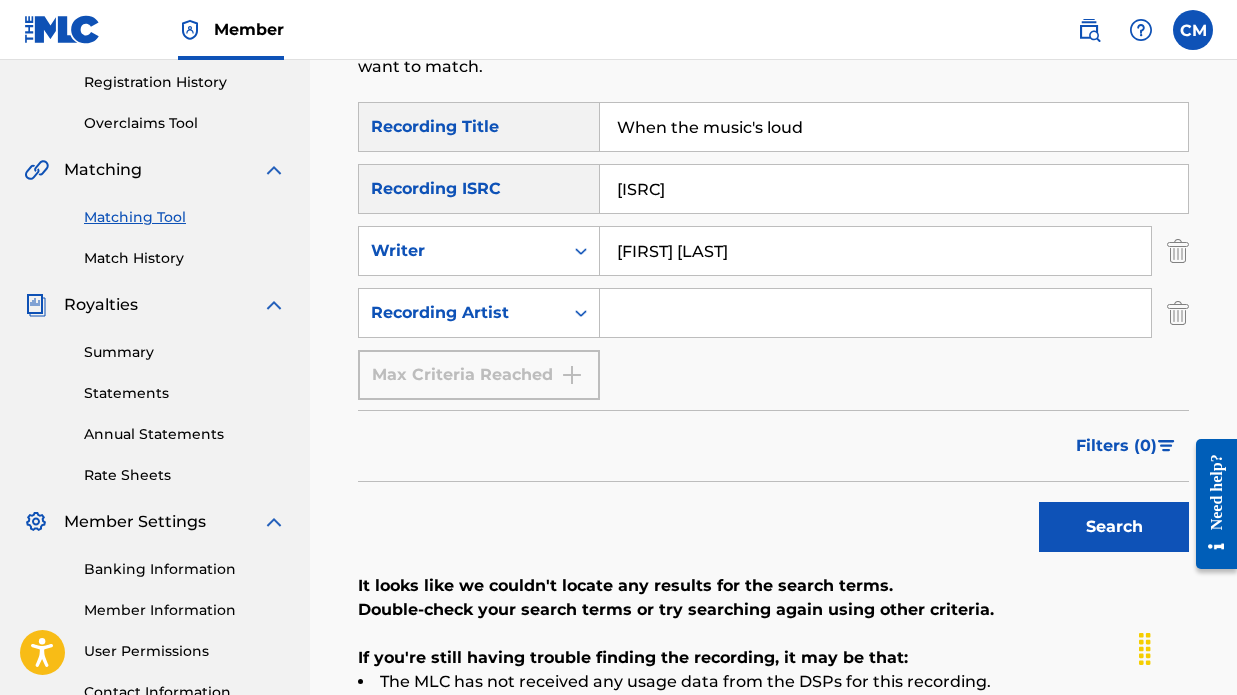 drag, startPoint x: 856, startPoint y: 251, endPoint x: 790, endPoint y: 169, distance: 105.26158 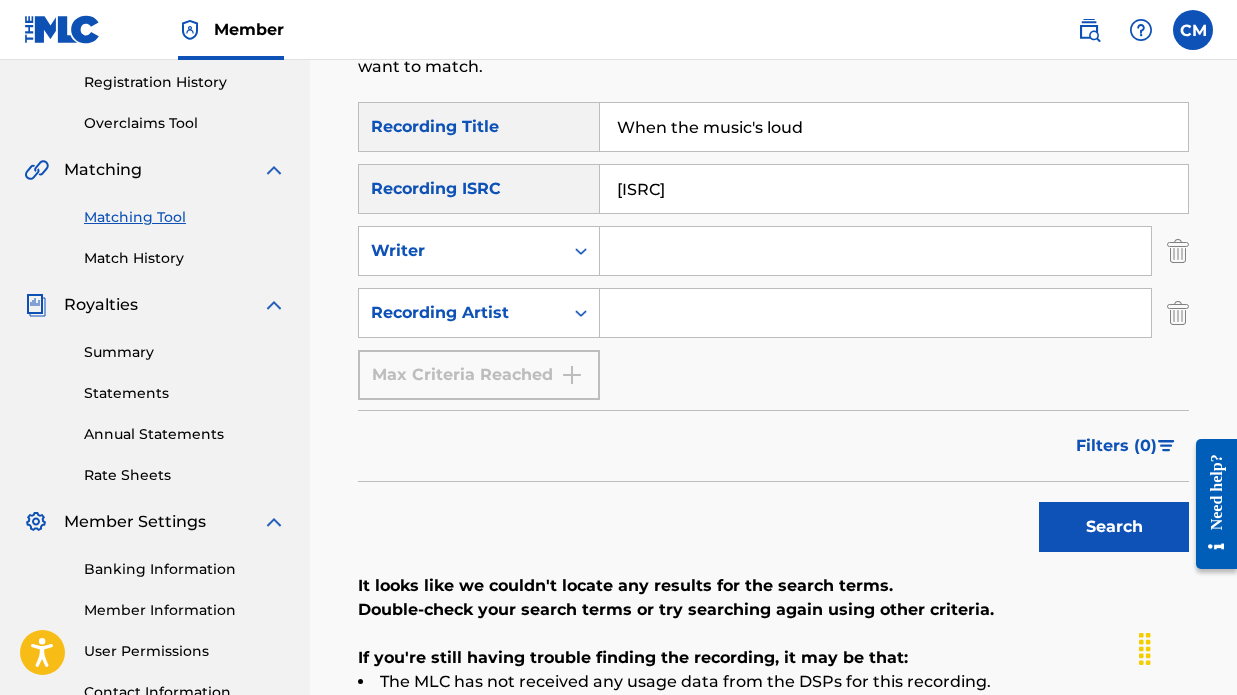 type 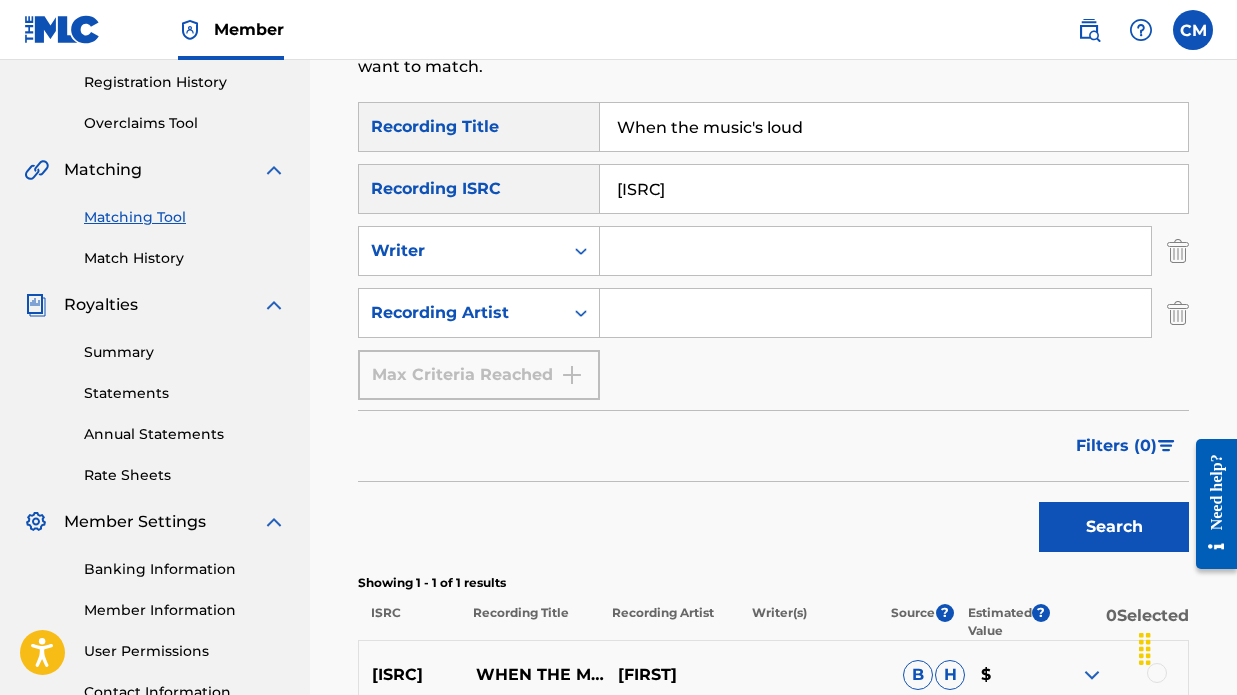 scroll, scrollTop: 576, scrollLeft: 0, axis: vertical 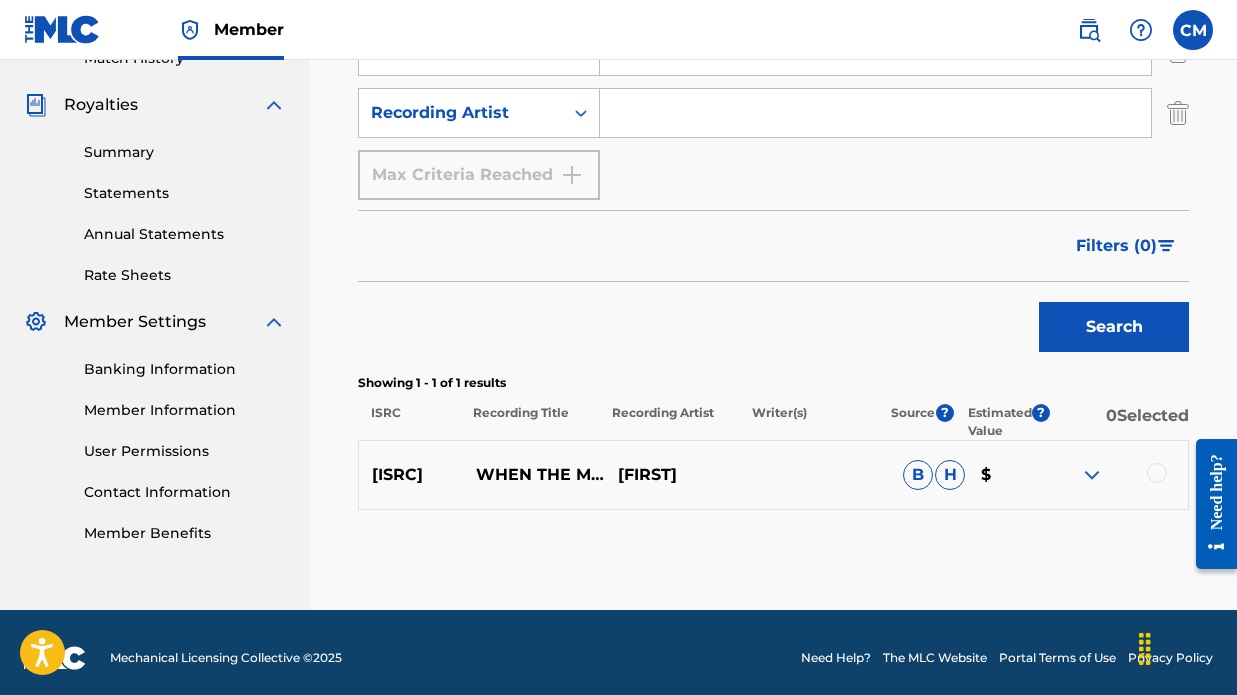 click at bounding box center (1157, 473) 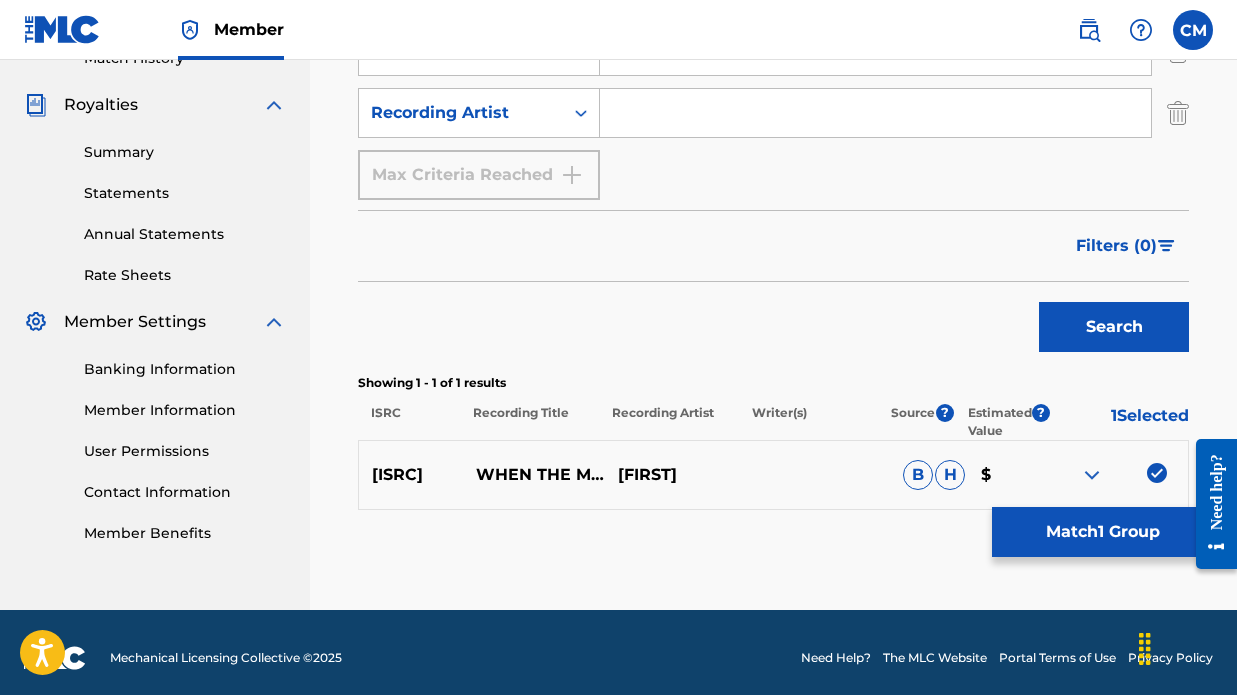click on "Match  1 Group" at bounding box center (1102, 532) 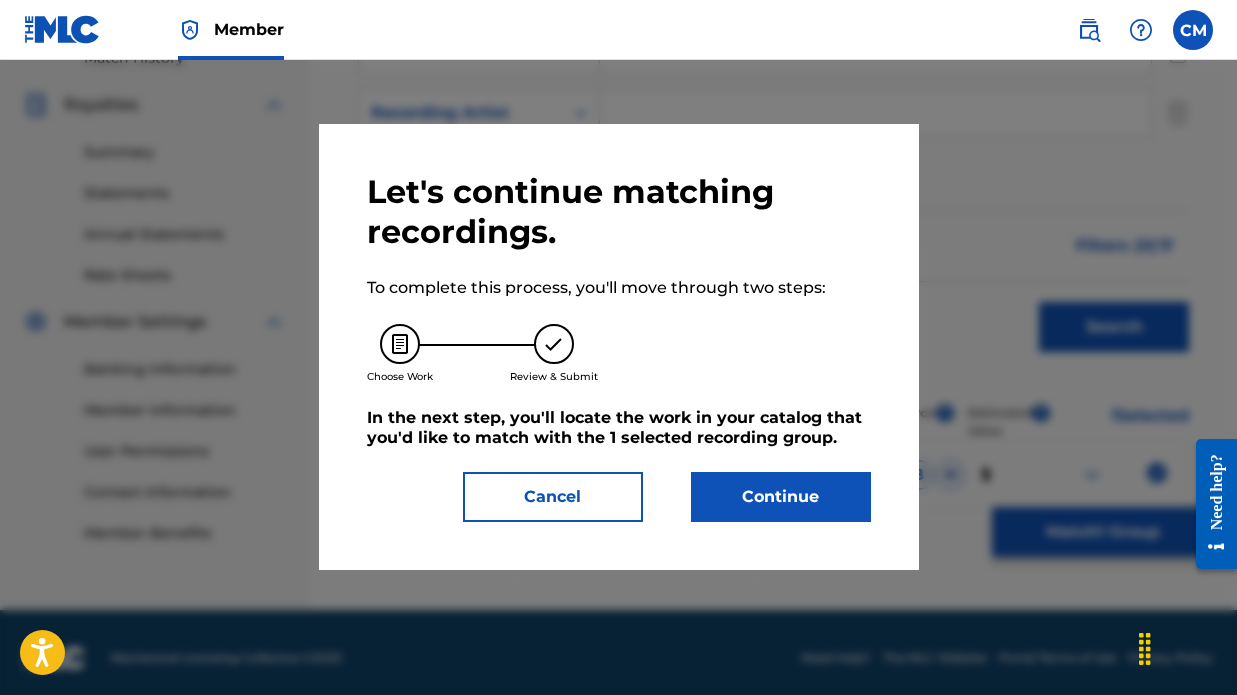 click on "Continue" at bounding box center [781, 497] 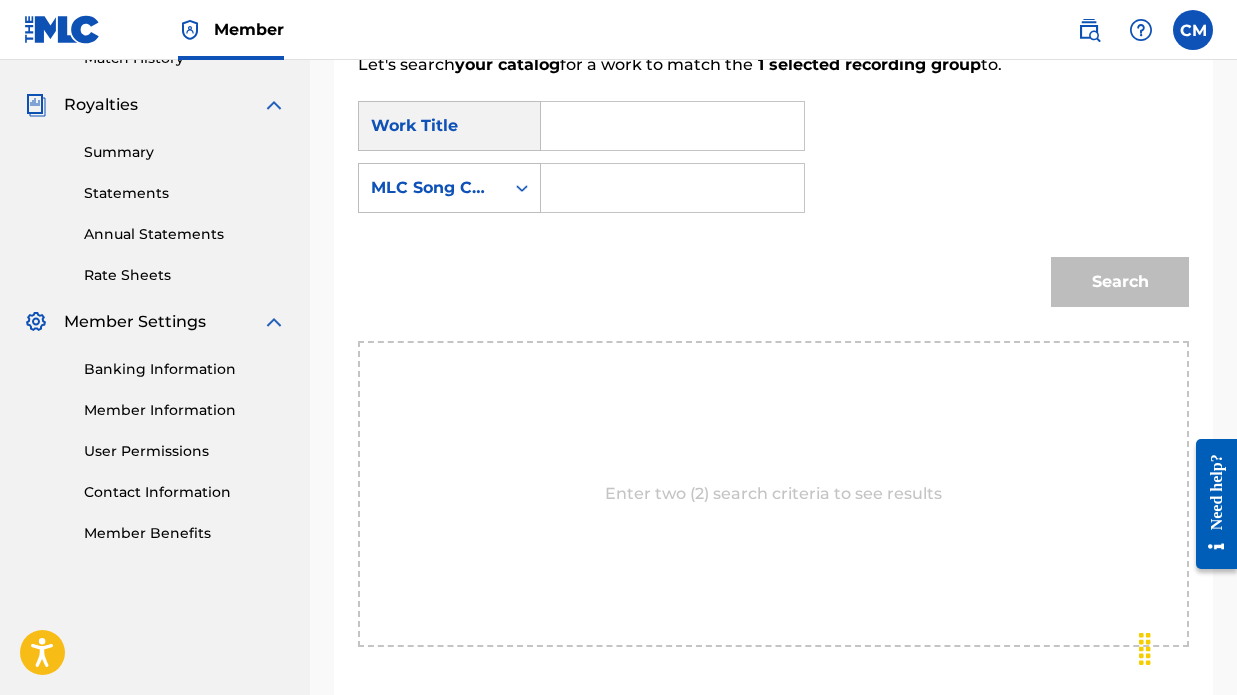 scroll, scrollTop: 545, scrollLeft: 0, axis: vertical 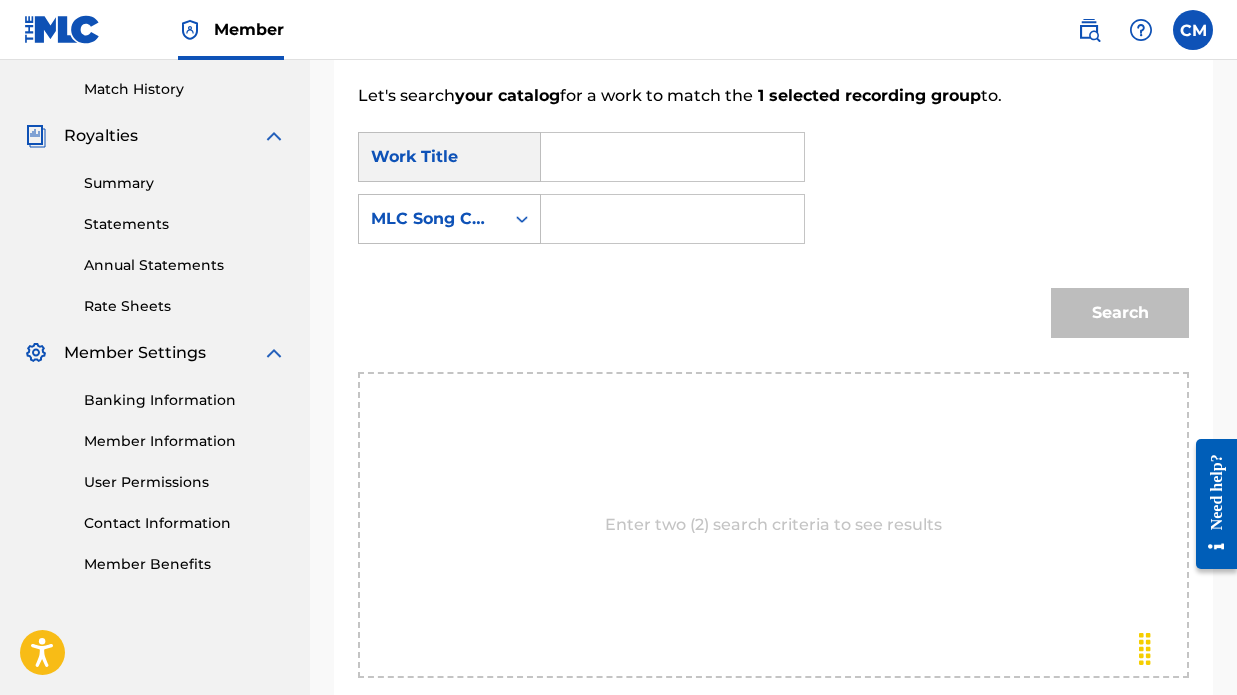 click at bounding box center [672, 157] 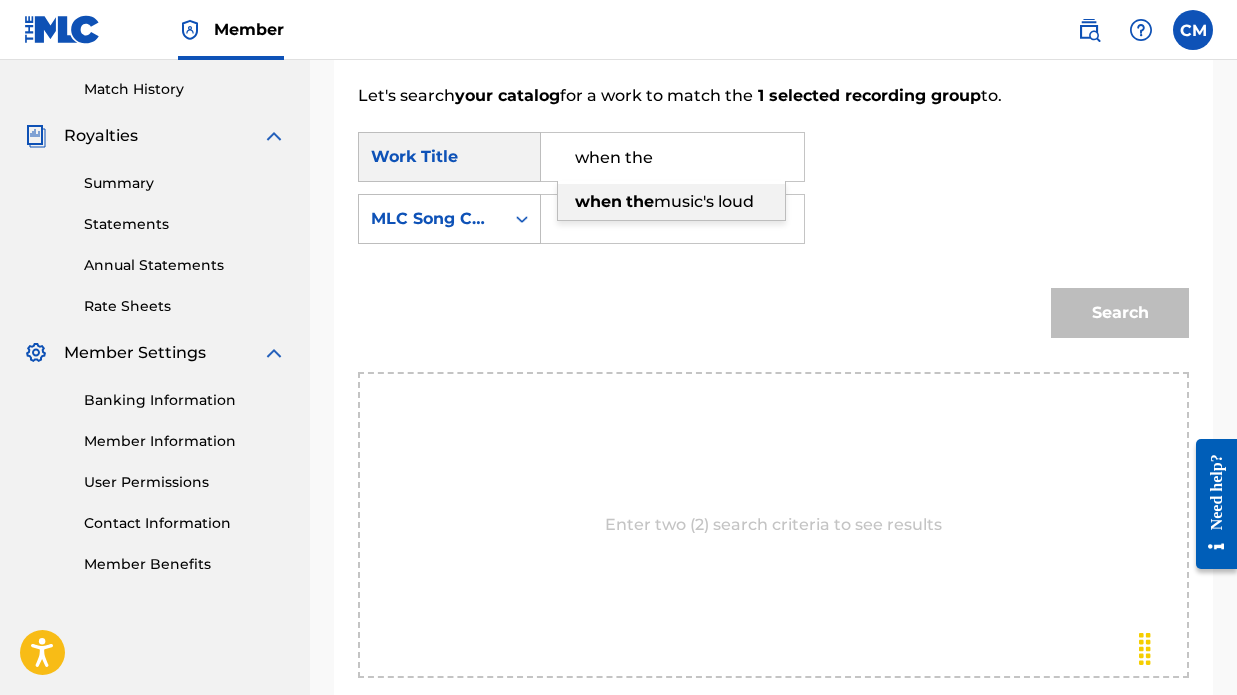click on "music's loud" at bounding box center [704, 201] 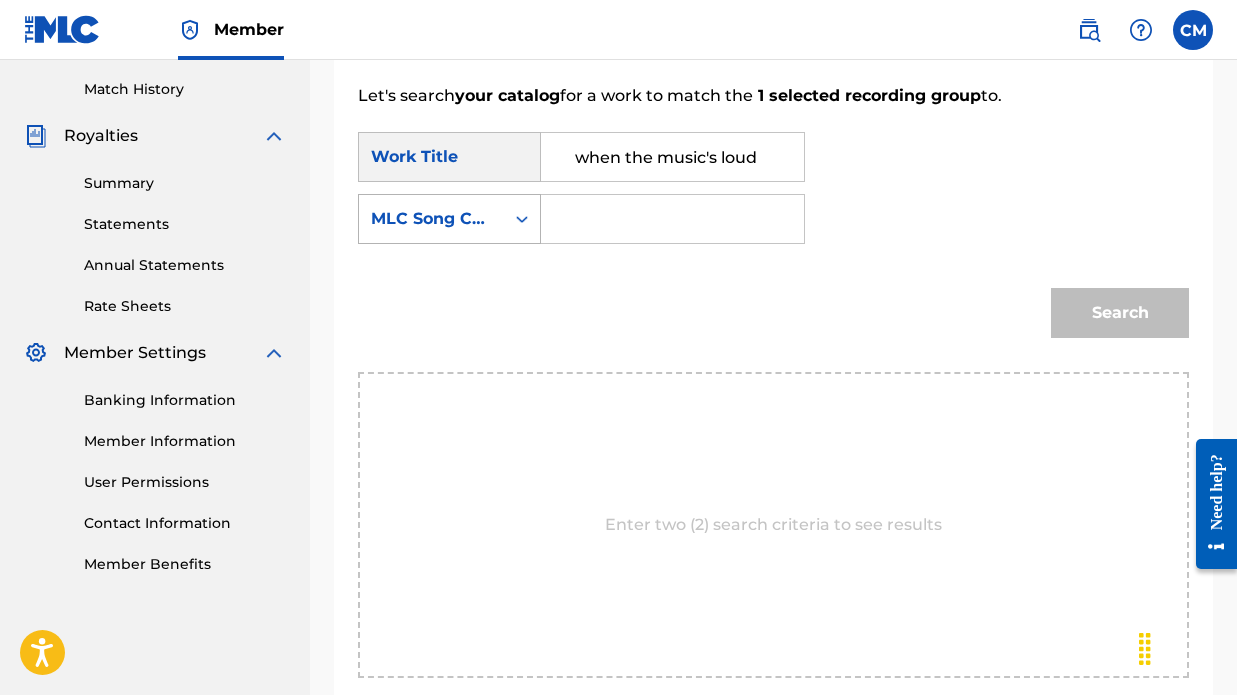 click on "MLC Song Code" at bounding box center (431, 219) 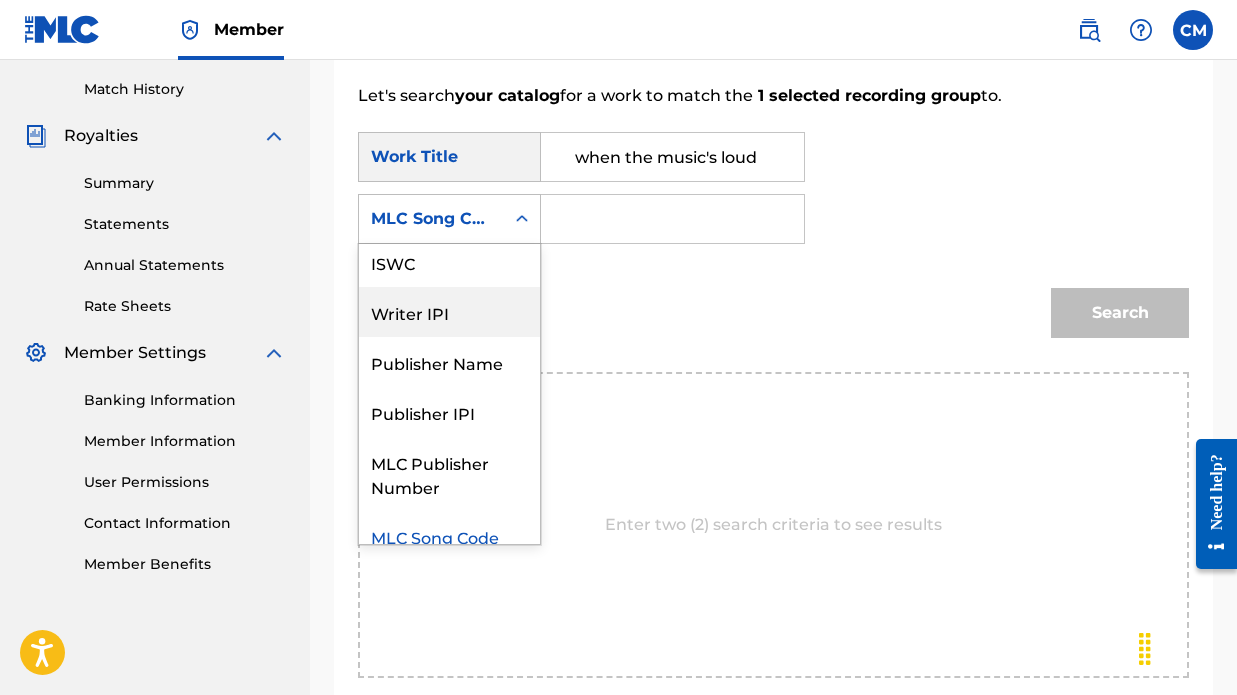 scroll, scrollTop: 54, scrollLeft: 0, axis: vertical 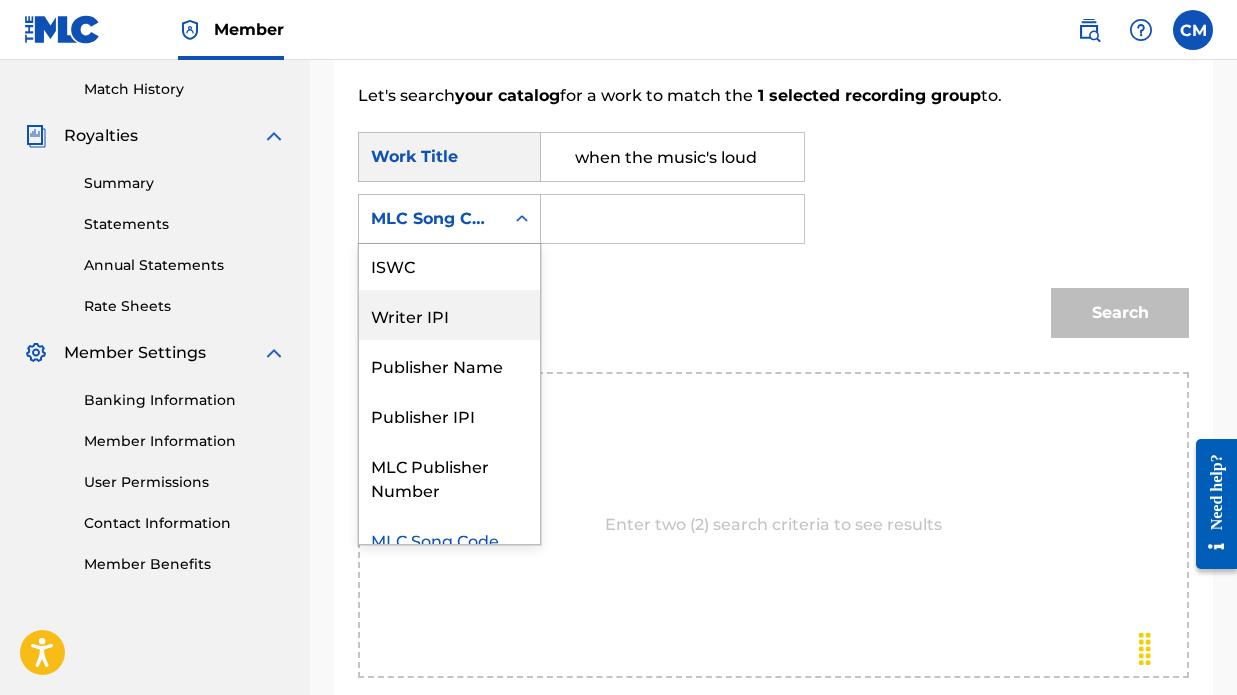 click on "Writer IPI" at bounding box center (449, 315) 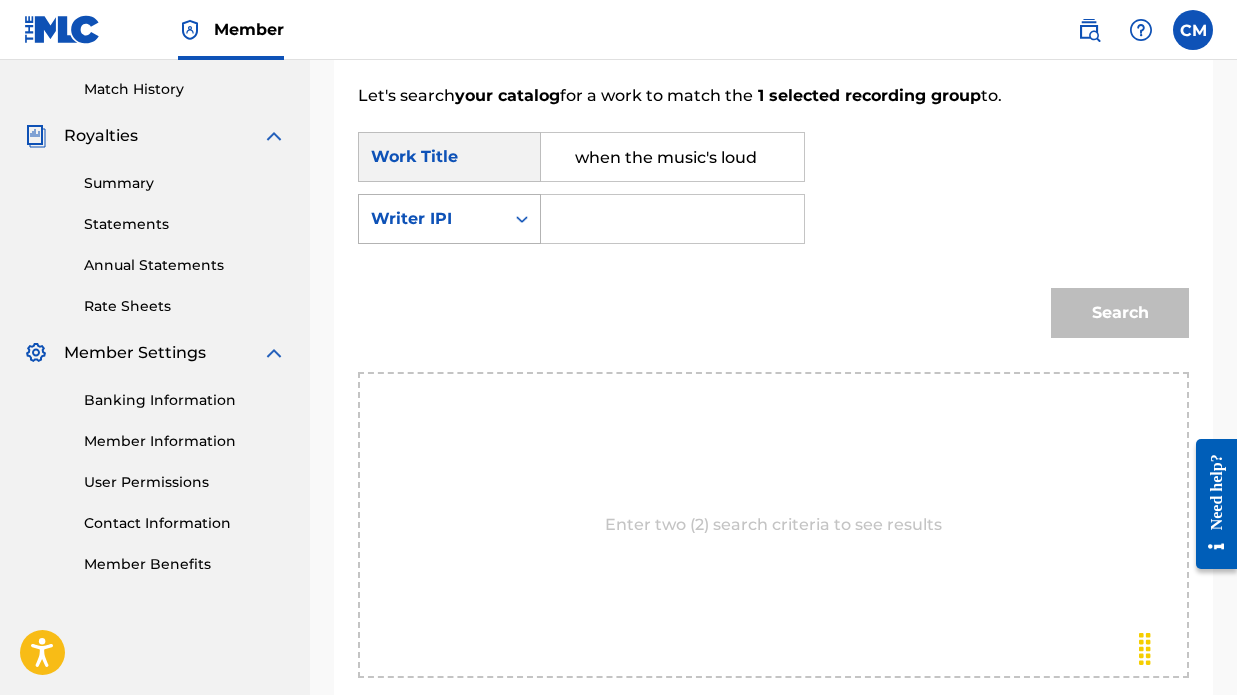 click on "Writer IPI" at bounding box center (431, 219) 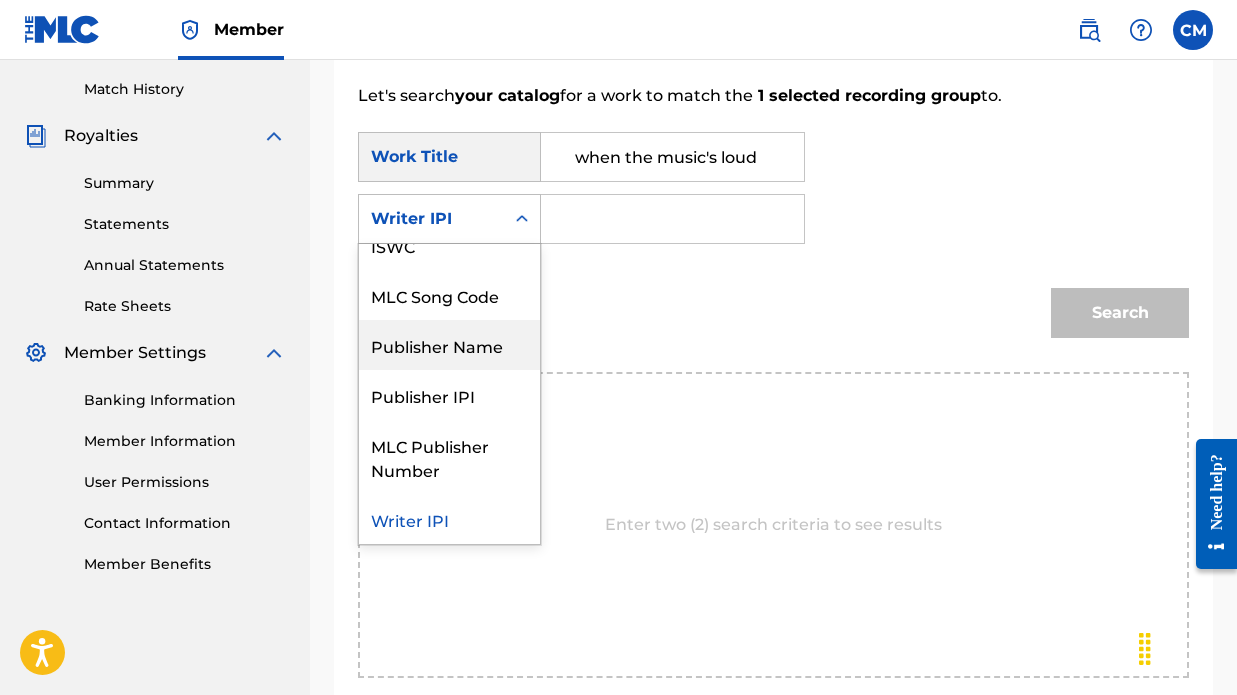 scroll, scrollTop: 0, scrollLeft: 0, axis: both 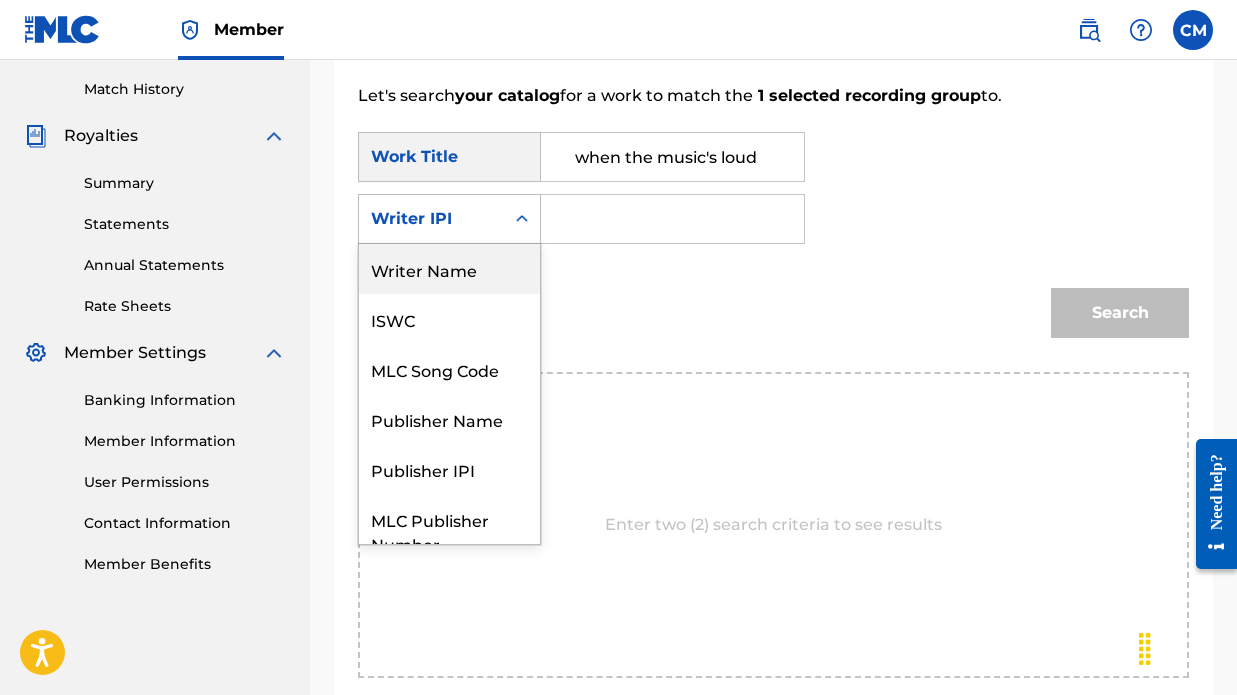 click on "Writer Name" at bounding box center [449, 269] 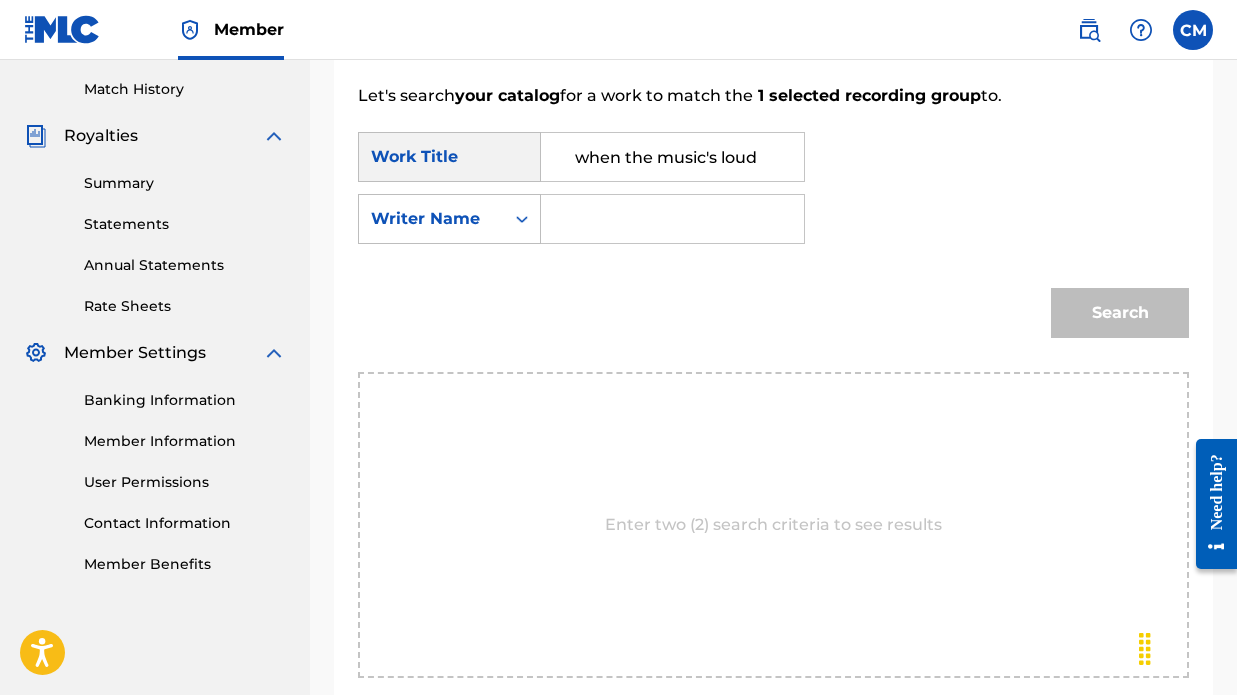 click at bounding box center (672, 219) 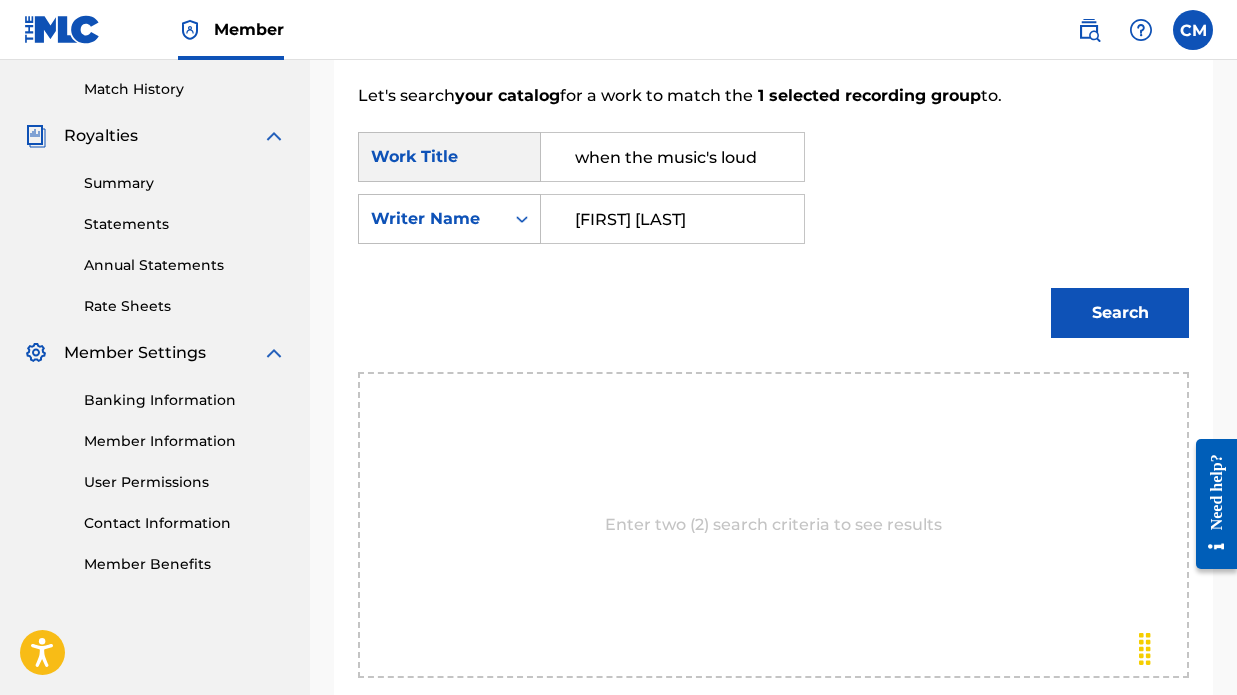type on "[FIRST] [LAST]" 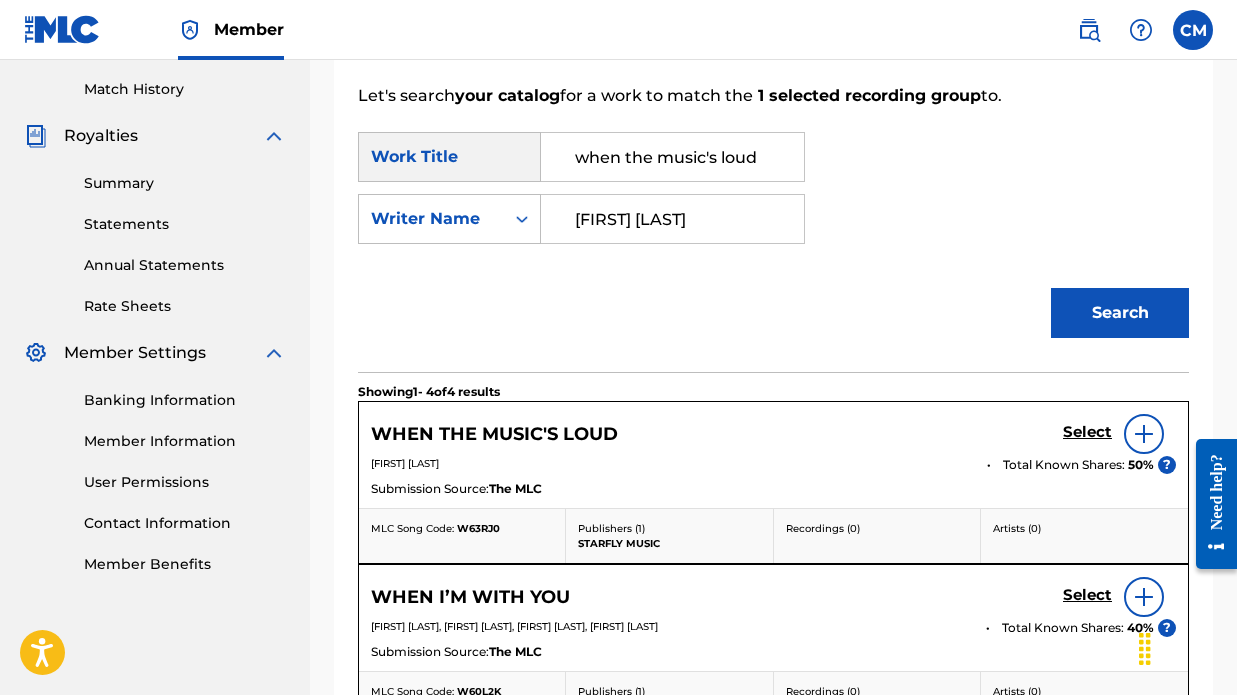 scroll, scrollTop: 613, scrollLeft: 0, axis: vertical 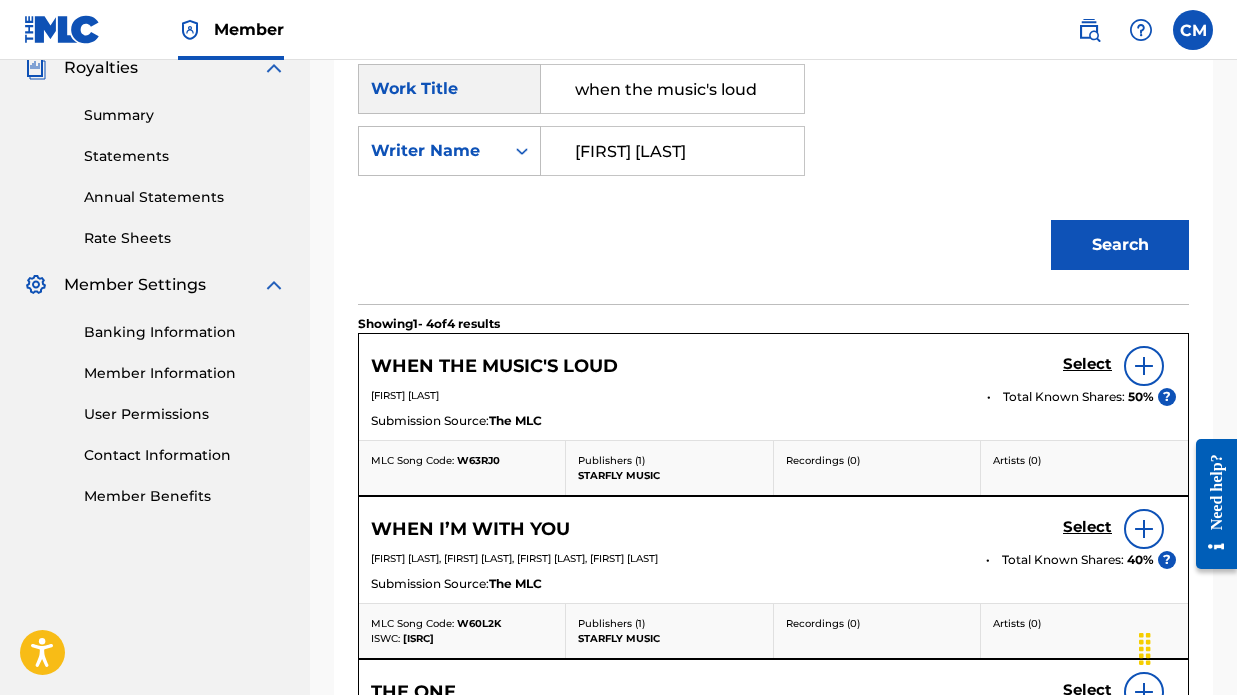 click at bounding box center [1144, 366] 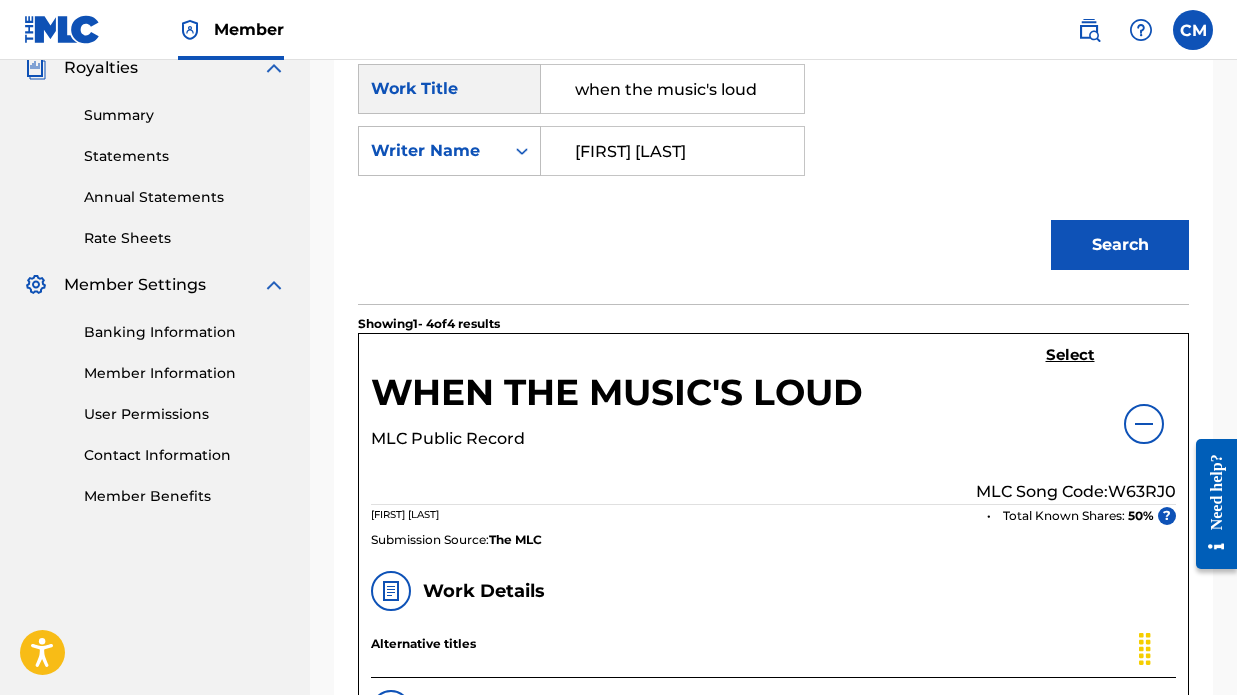 click on "Select" at bounding box center (1070, 355) 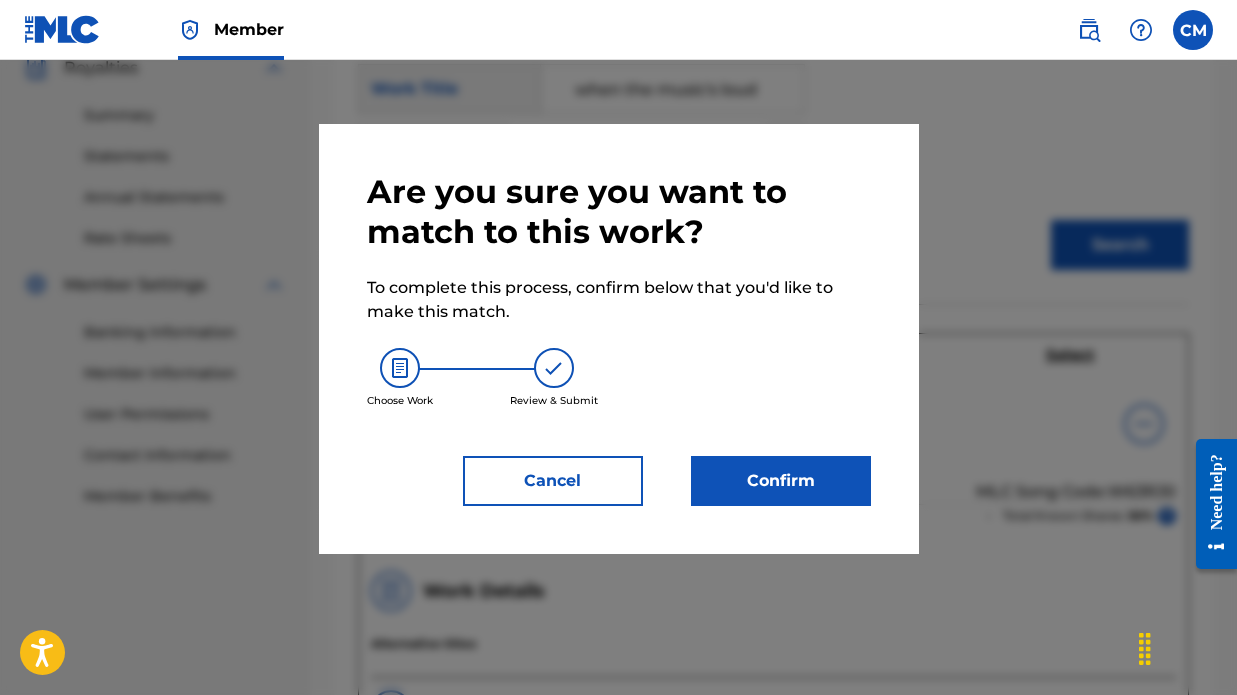 click on "Confirm" at bounding box center (781, 481) 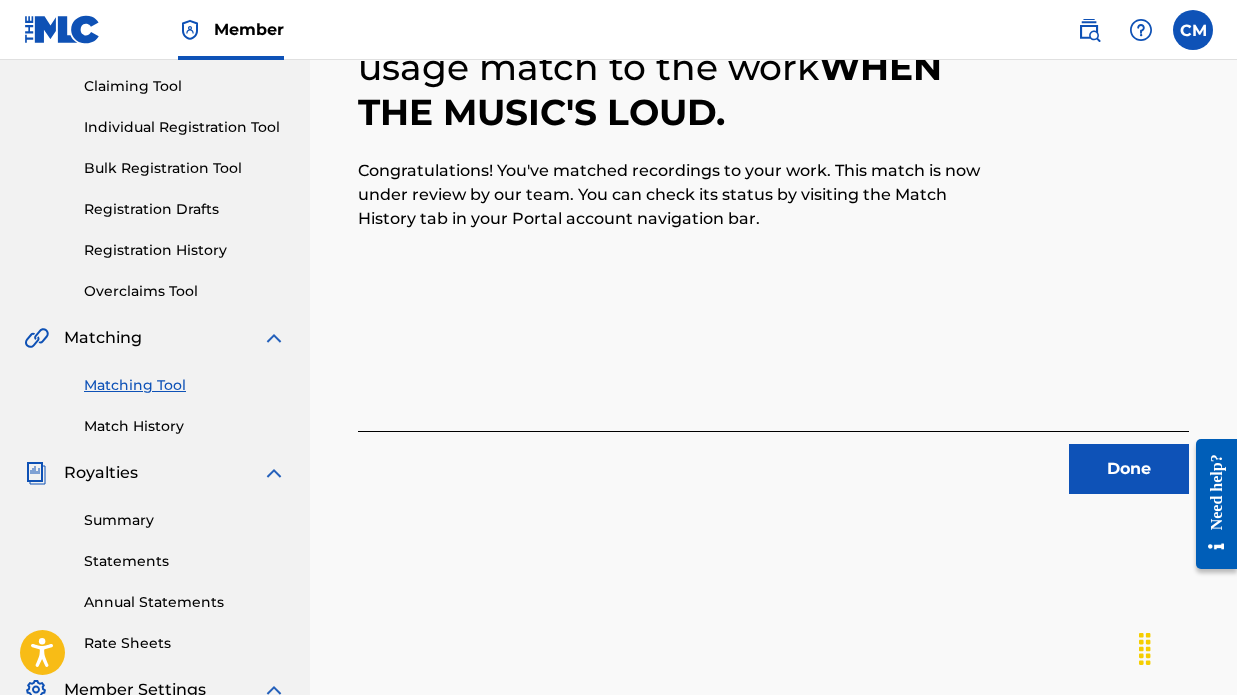 scroll, scrollTop: 236, scrollLeft: 0, axis: vertical 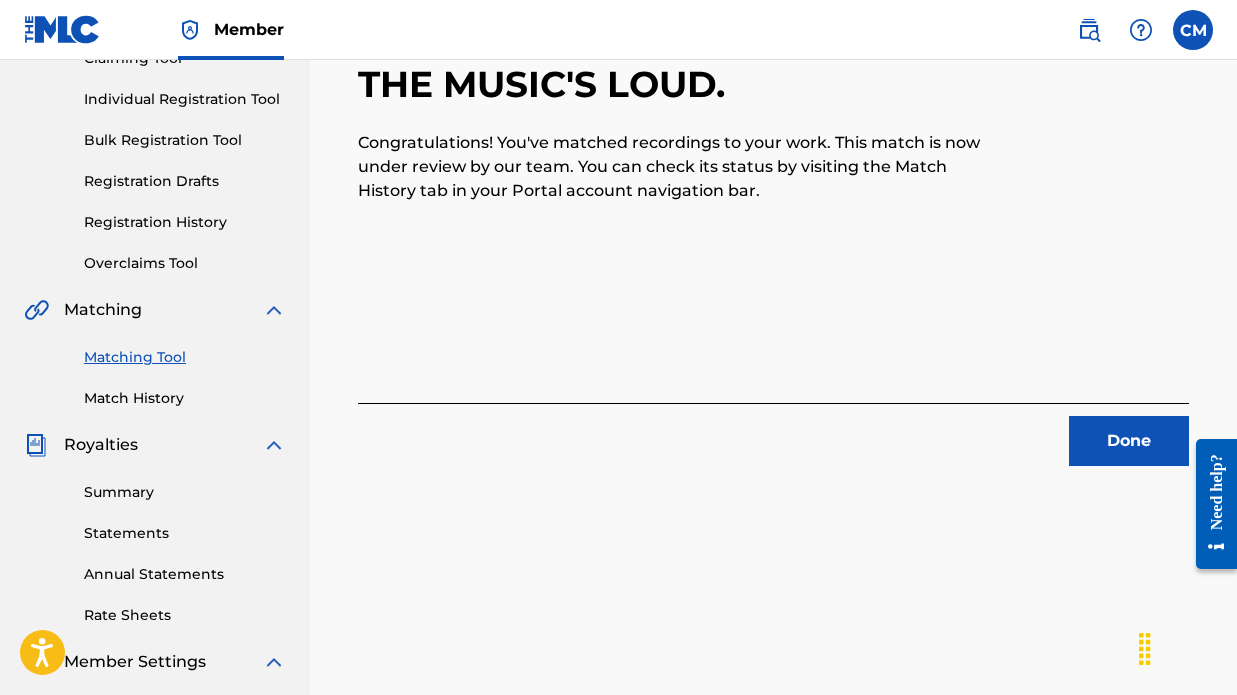 click on "Done" at bounding box center (1129, 441) 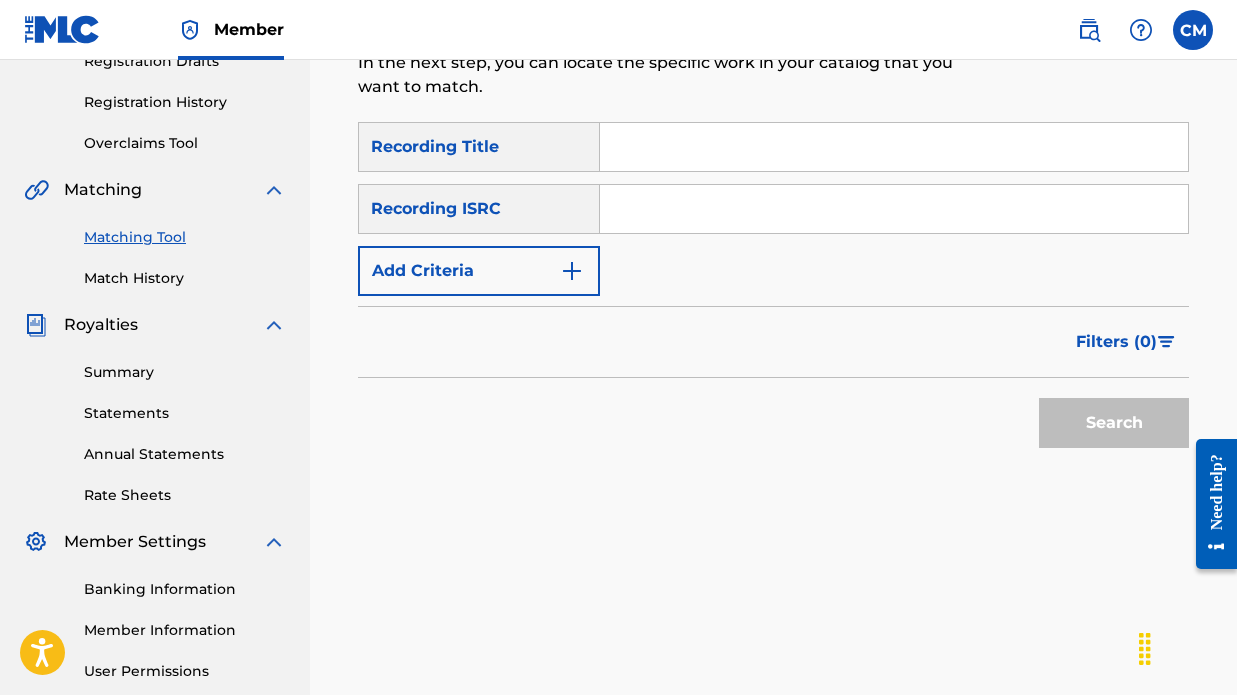 scroll, scrollTop: 131, scrollLeft: 0, axis: vertical 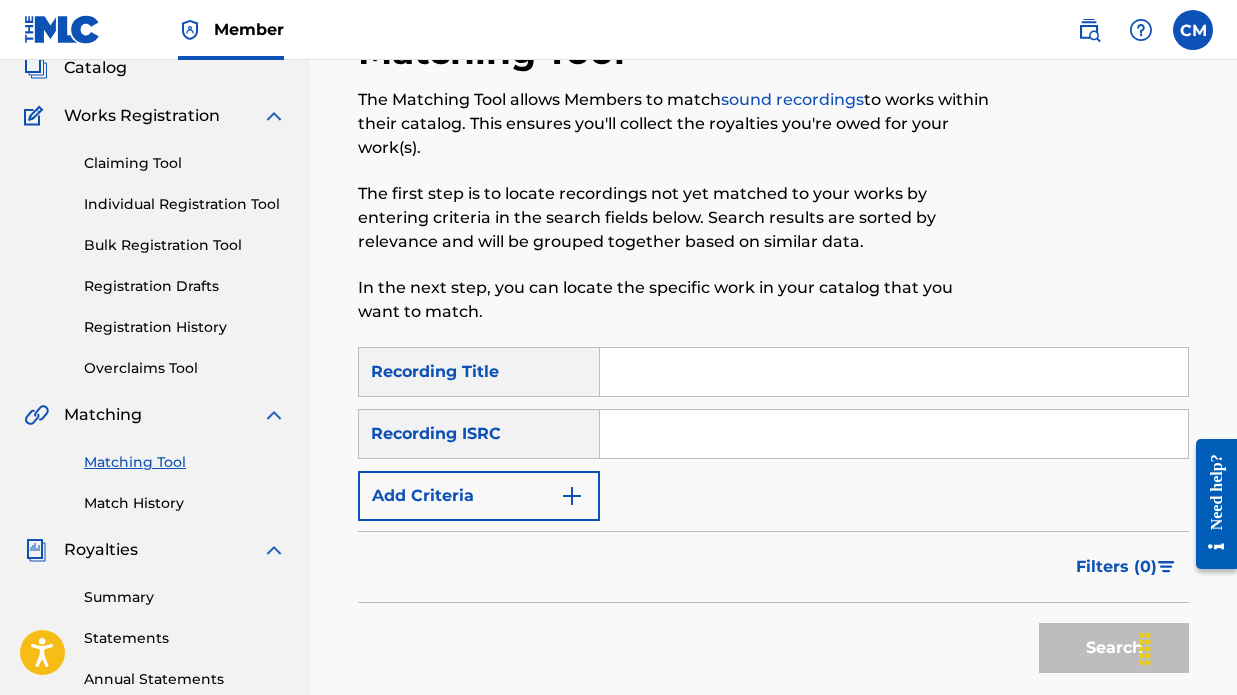click on "Match History" at bounding box center [185, 503] 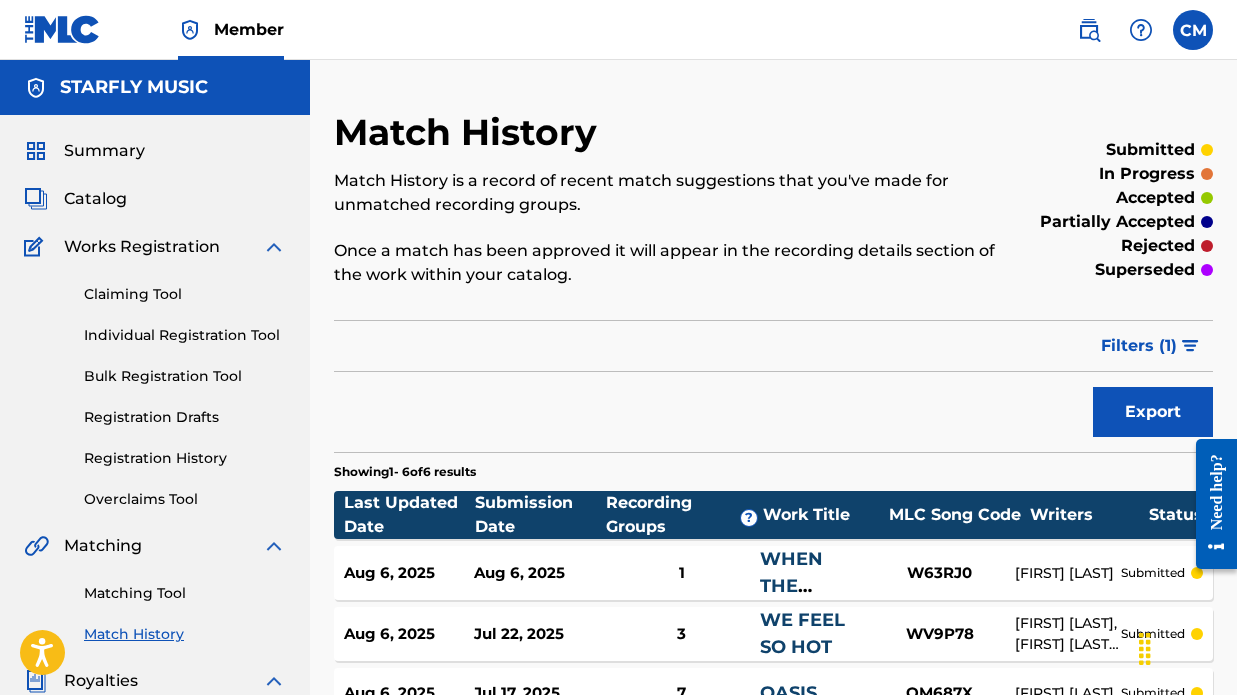 scroll, scrollTop: 0, scrollLeft: 0, axis: both 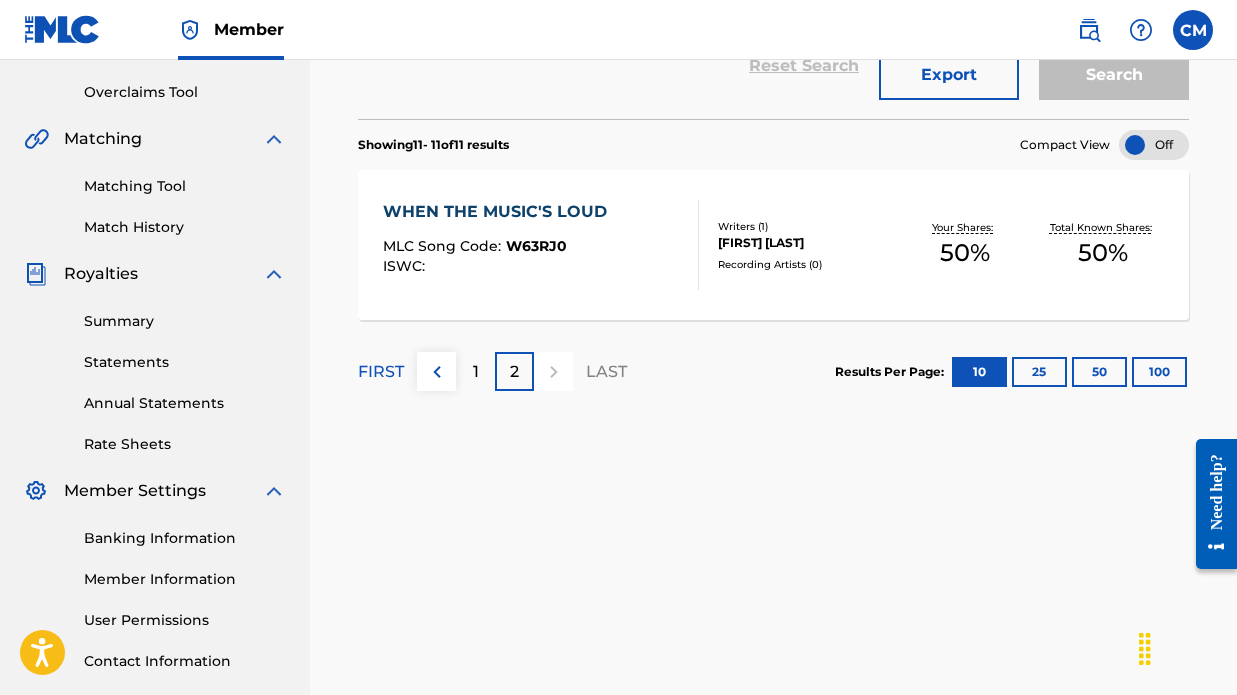 click on "1" at bounding box center (476, 372) 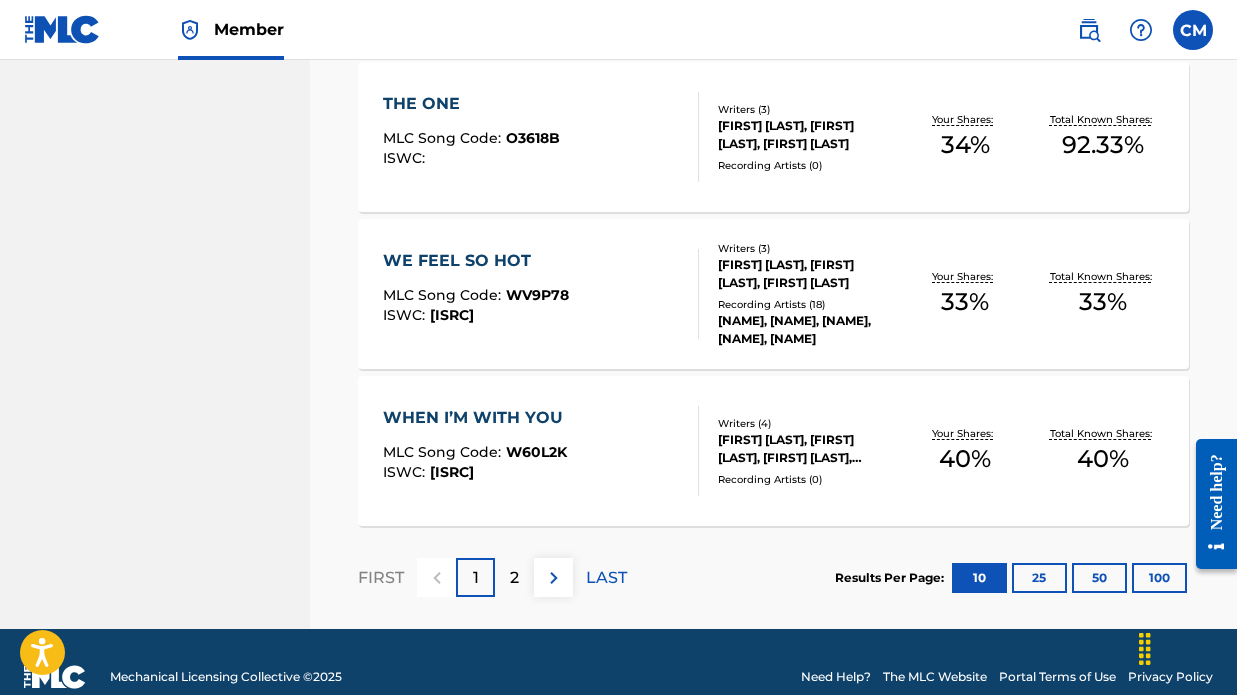 scroll, scrollTop: 1626, scrollLeft: 0, axis: vertical 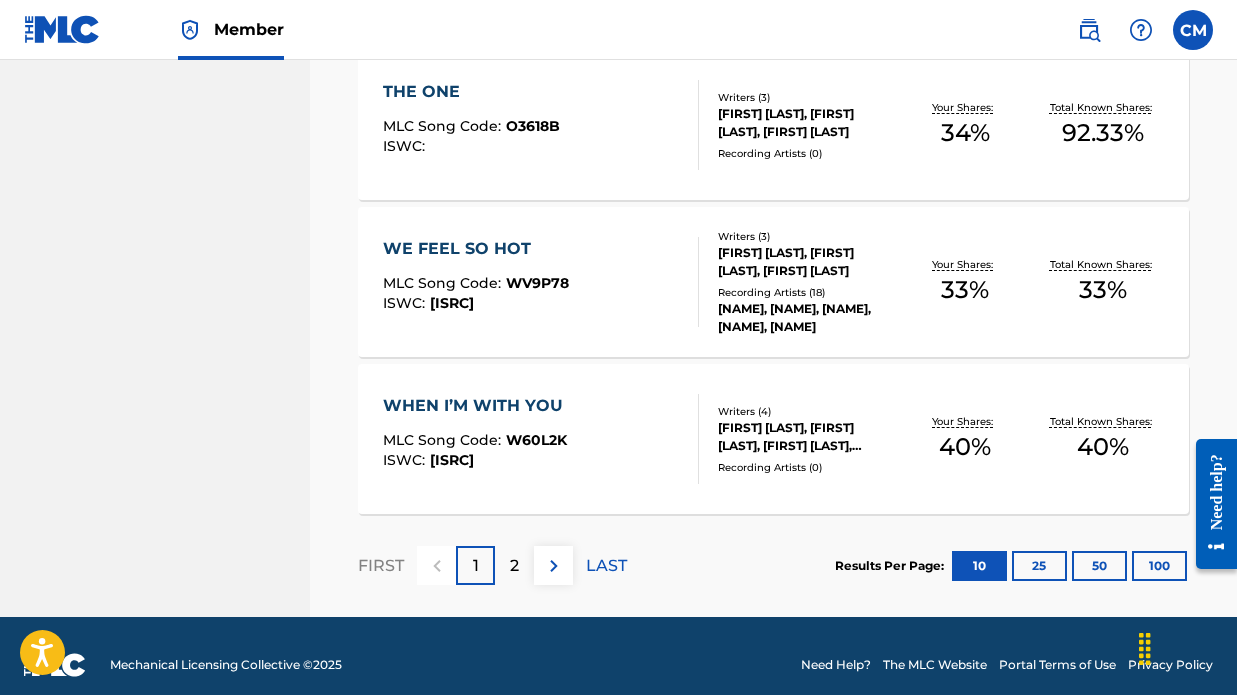 click on "WHEN I’M WITH YOU" at bounding box center [478, 406] 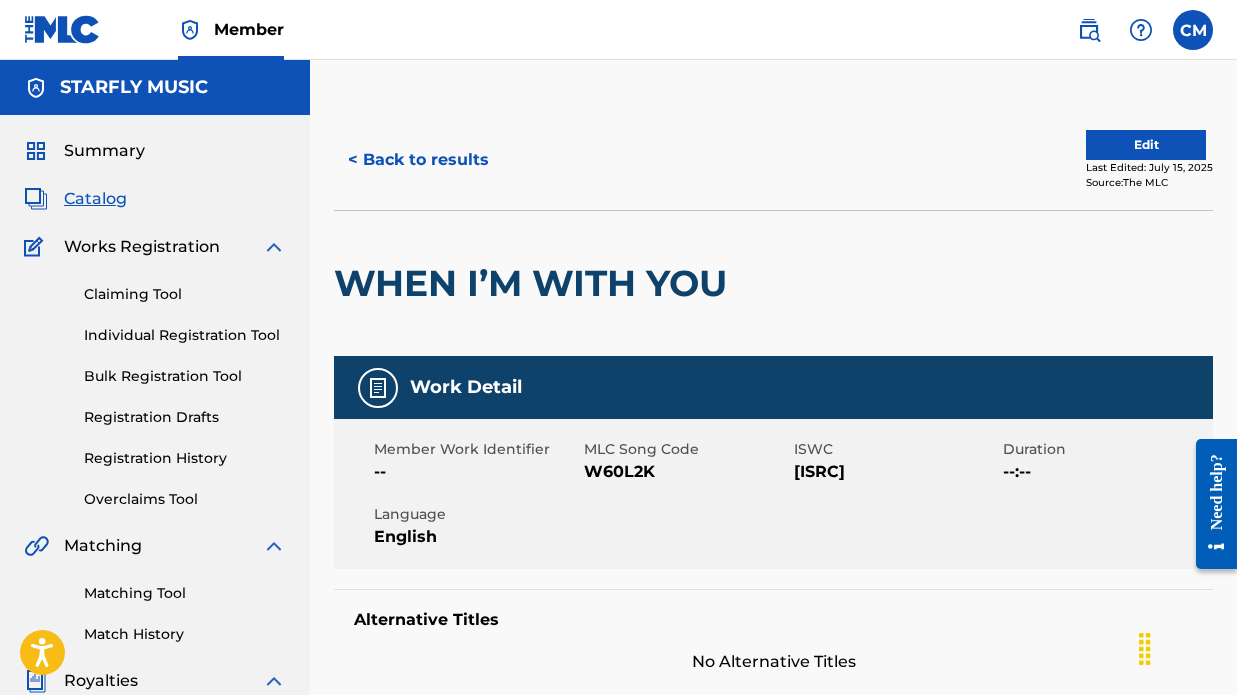 scroll, scrollTop: 0, scrollLeft: 0, axis: both 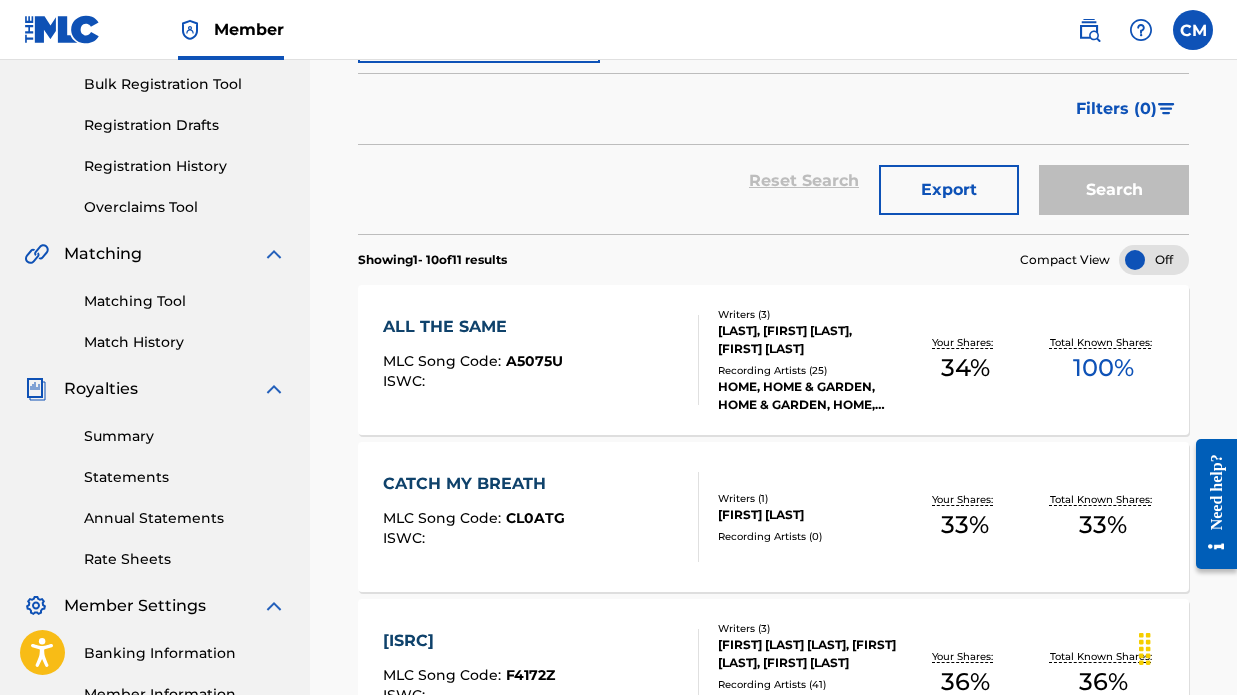 click on "ALL THE SAME" at bounding box center [473, 327] 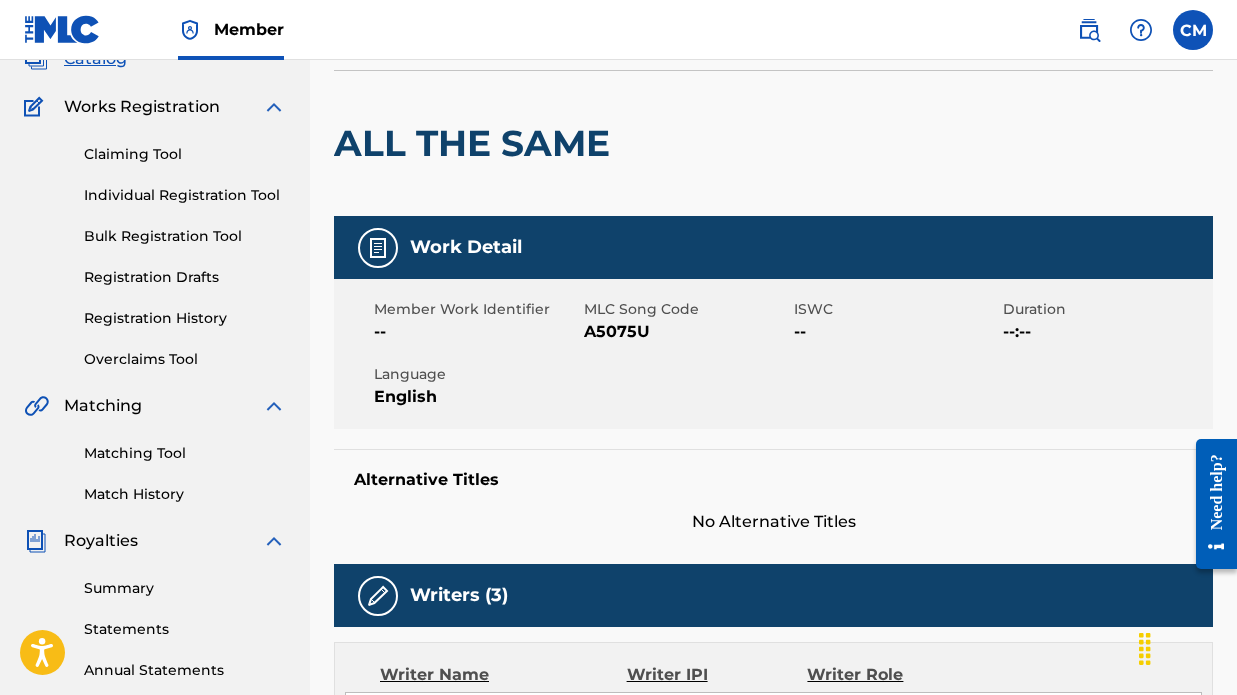 scroll, scrollTop: 167, scrollLeft: 0, axis: vertical 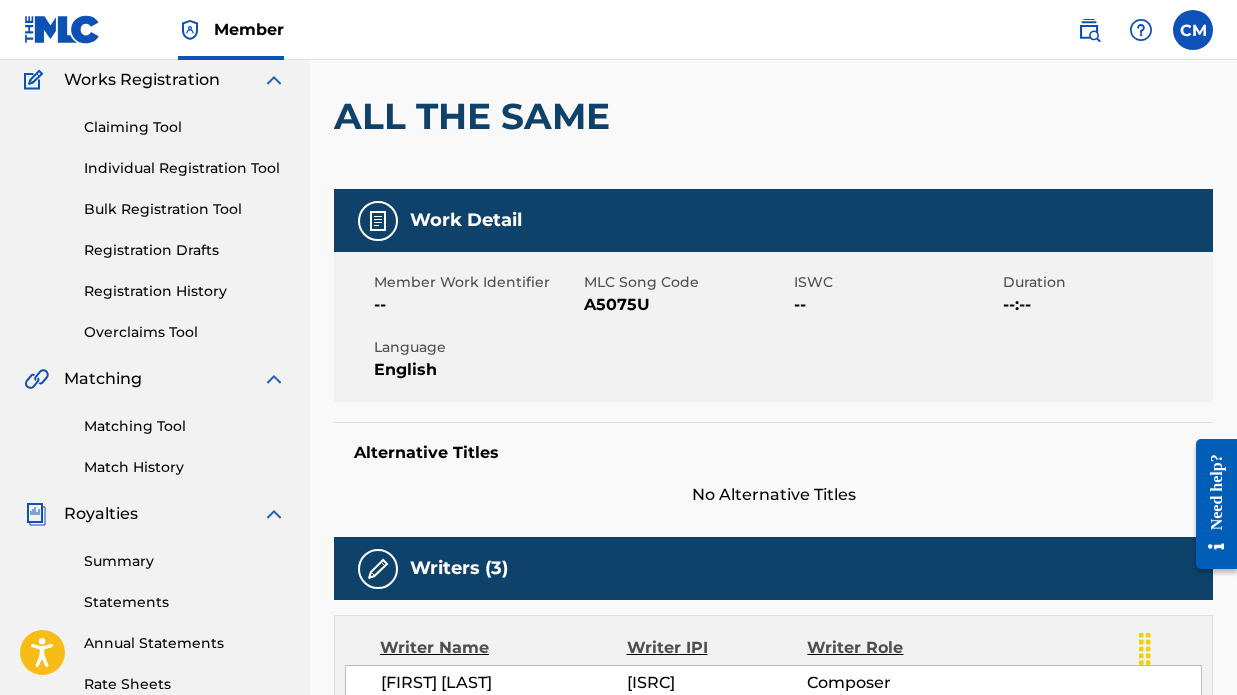 click on "Match History" at bounding box center [185, 467] 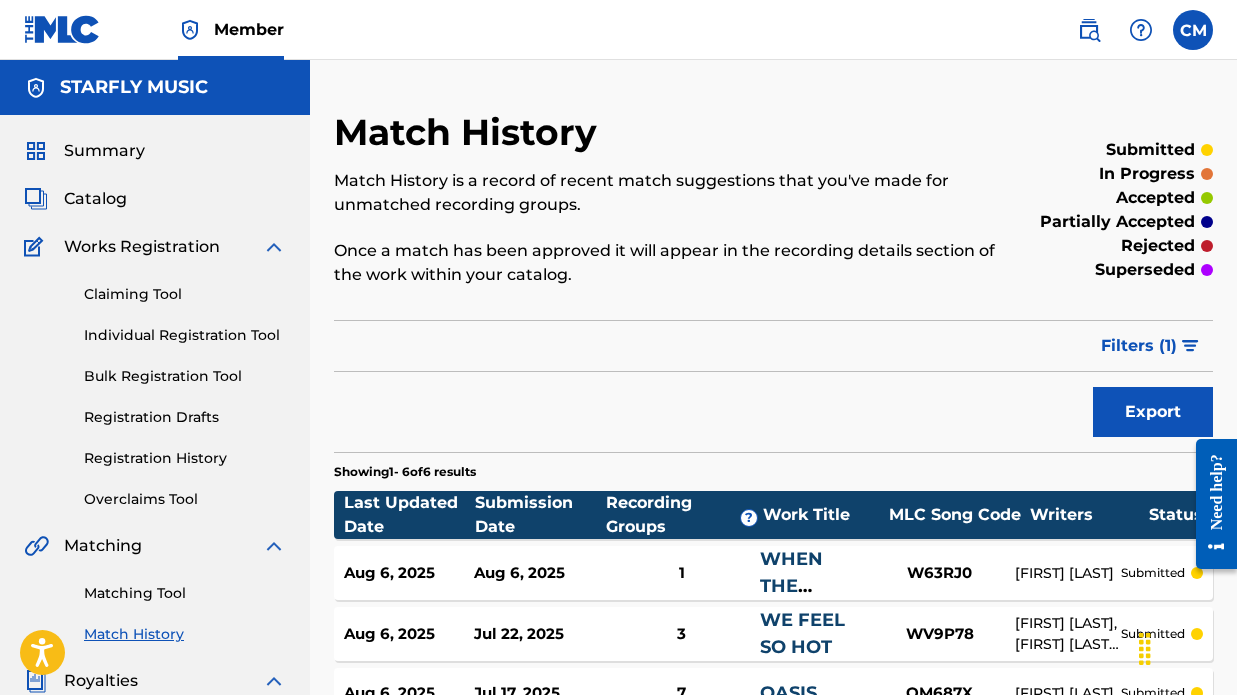 scroll, scrollTop: 0, scrollLeft: 0, axis: both 